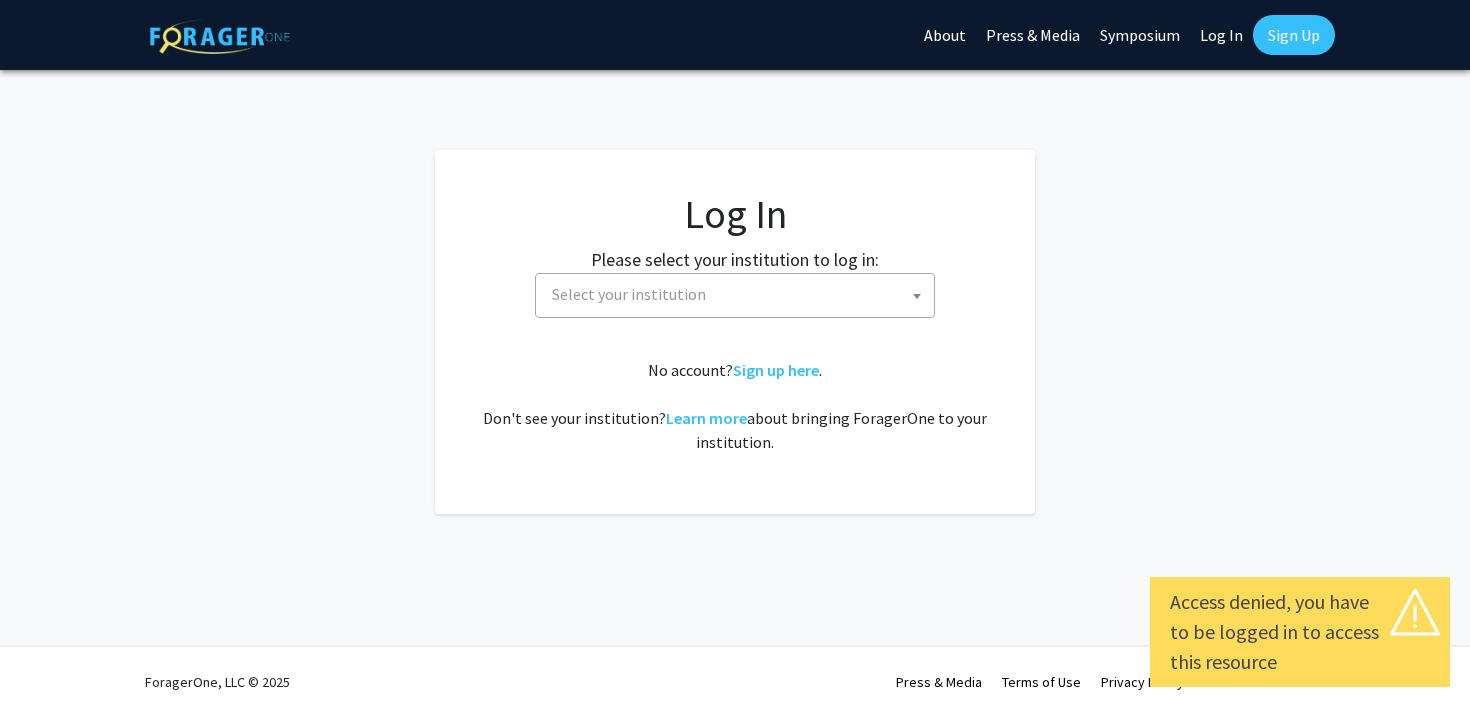 scroll, scrollTop: 0, scrollLeft: 0, axis: both 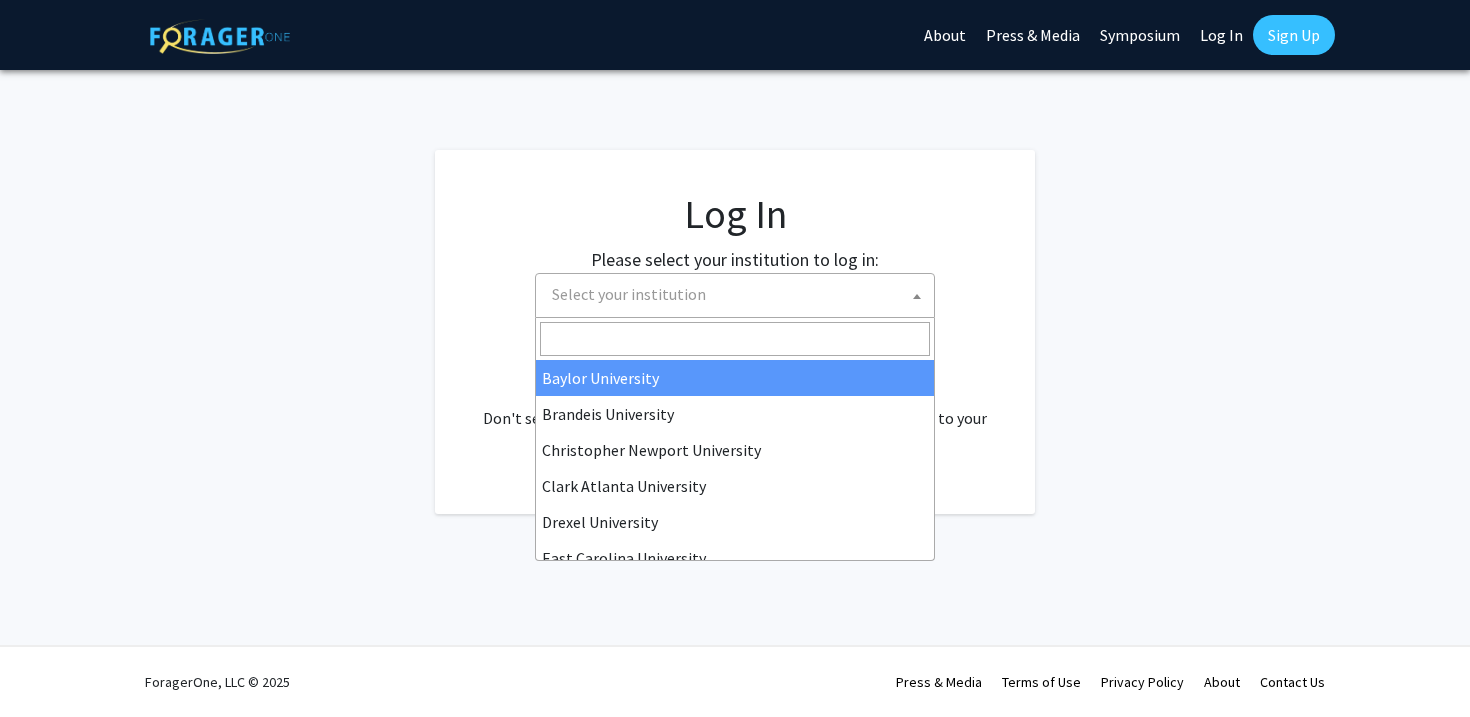 click on "Select your institution" at bounding box center [739, 294] 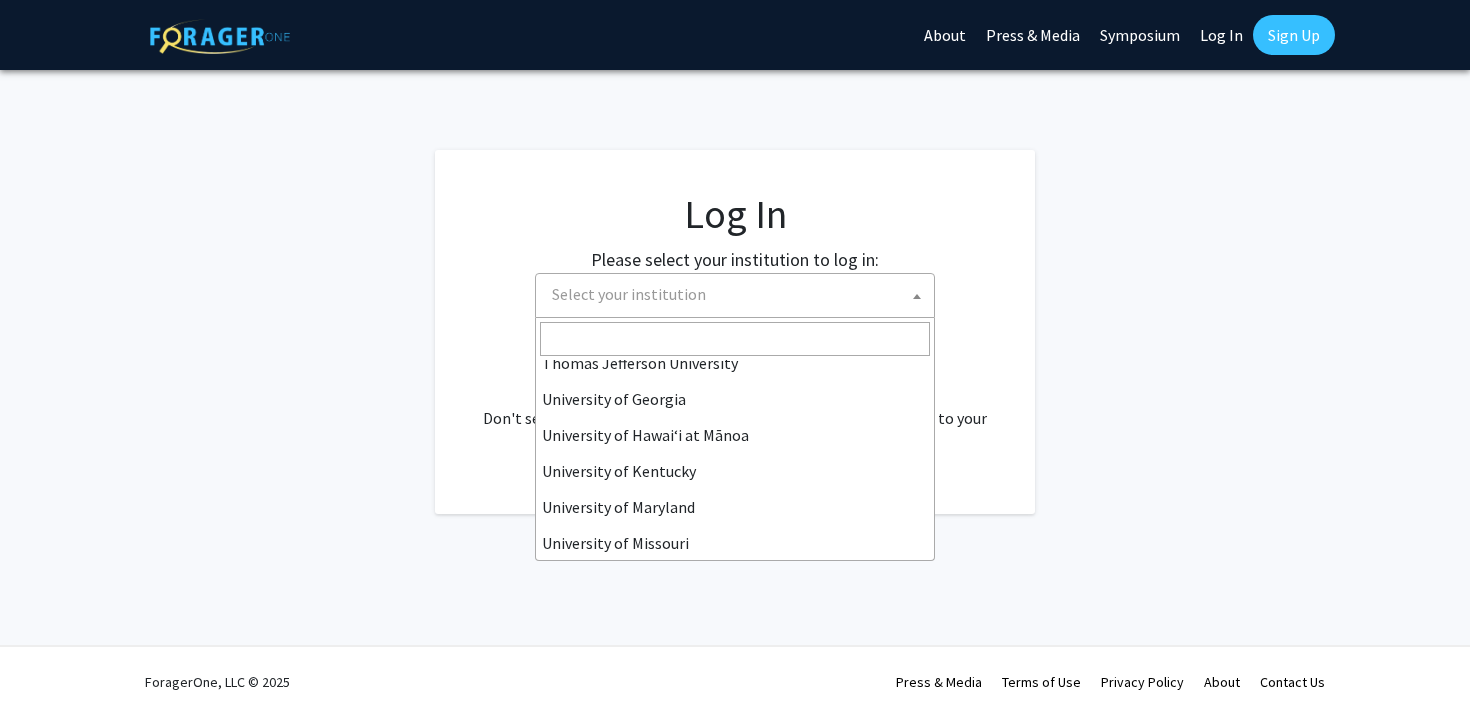 scroll, scrollTop: 700, scrollLeft: 0, axis: vertical 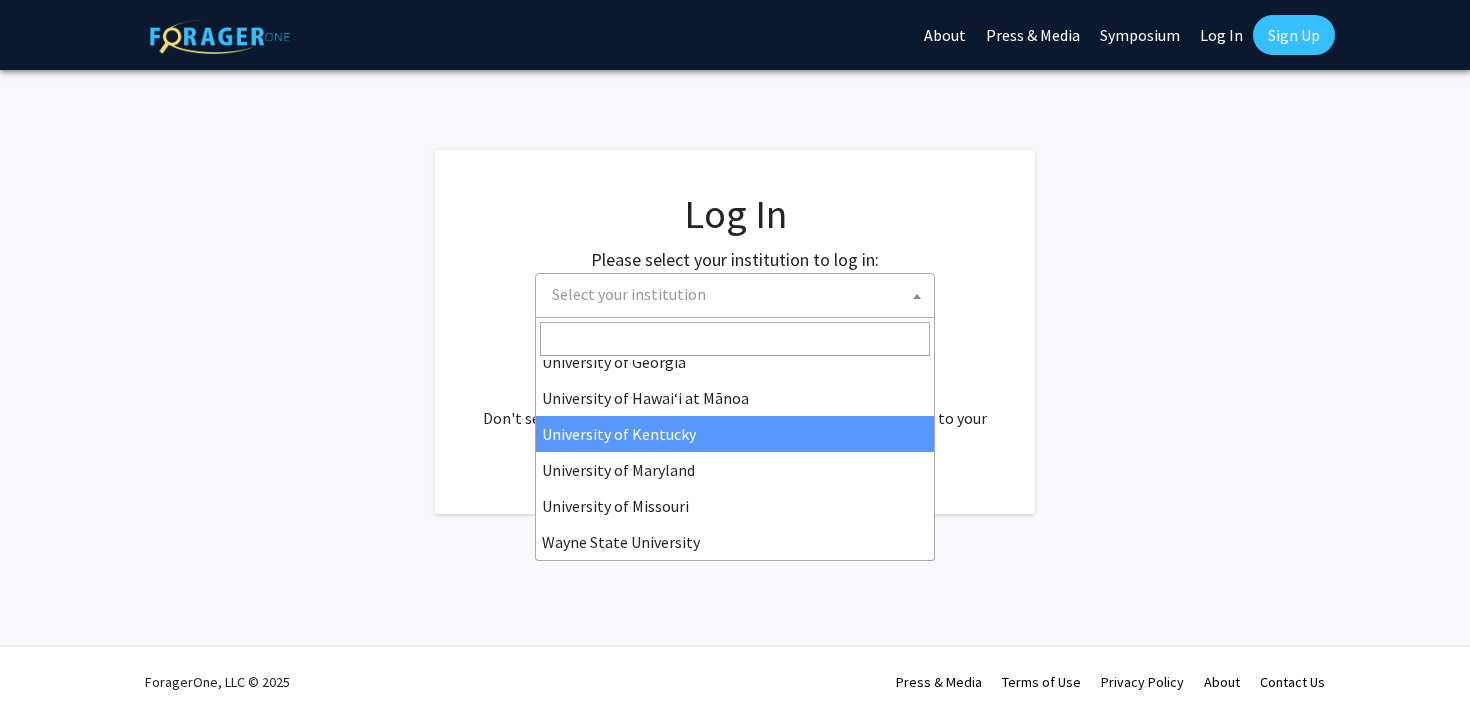 select on "13" 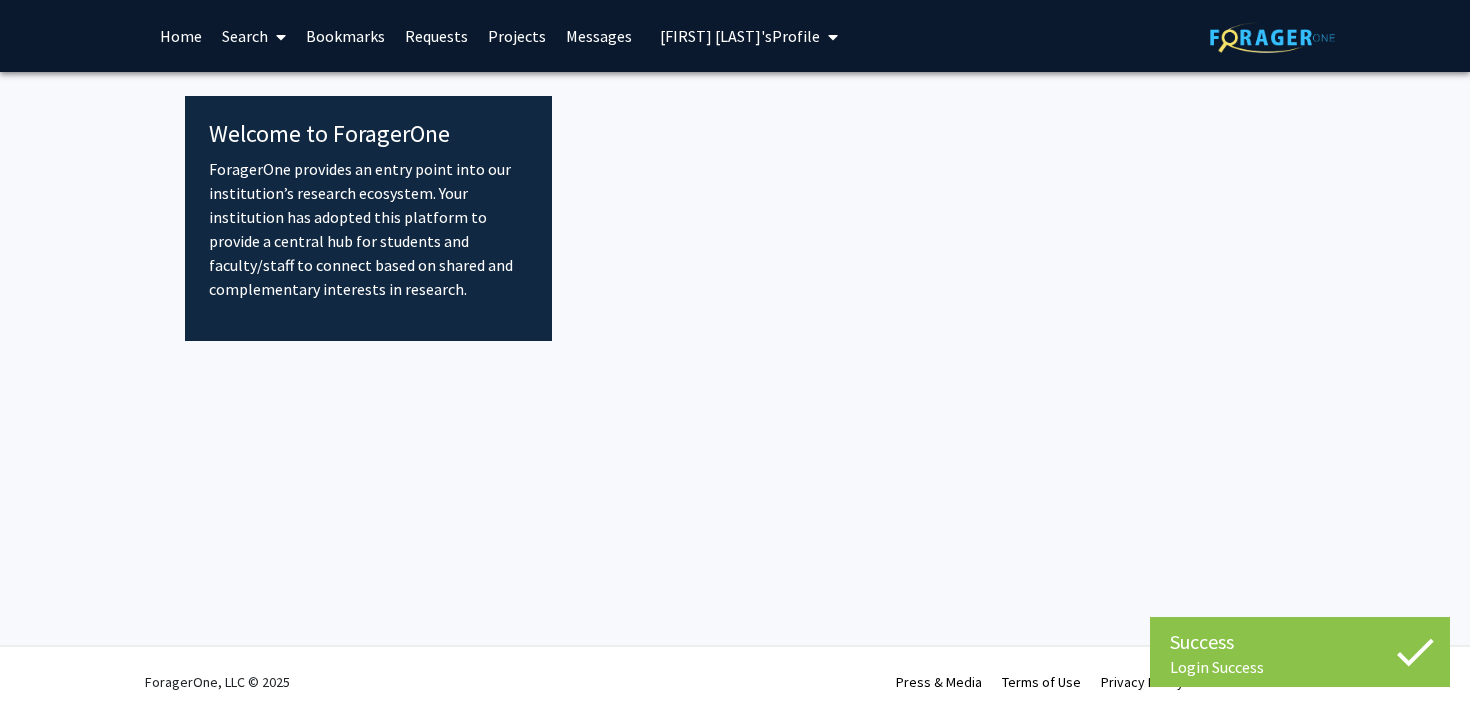 scroll, scrollTop: 0, scrollLeft: 0, axis: both 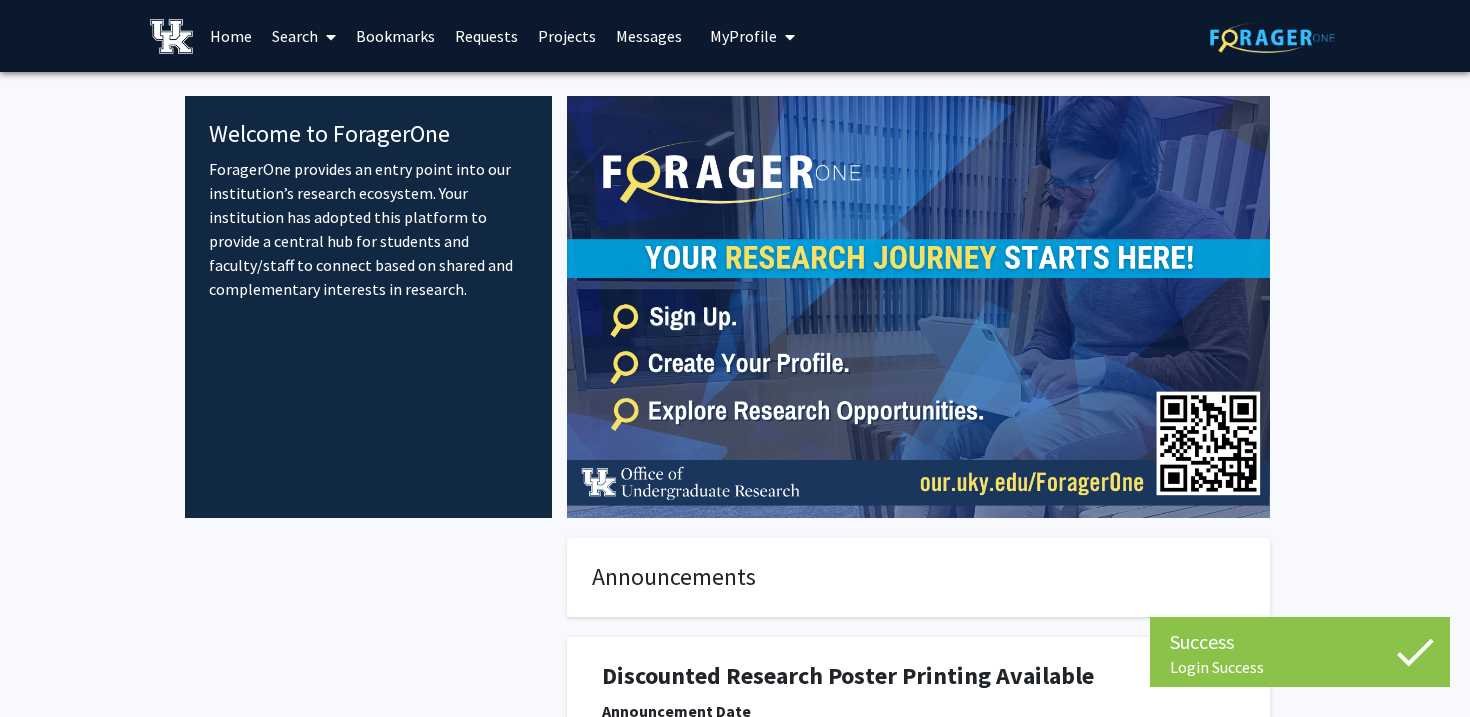 click at bounding box center (331, 37) 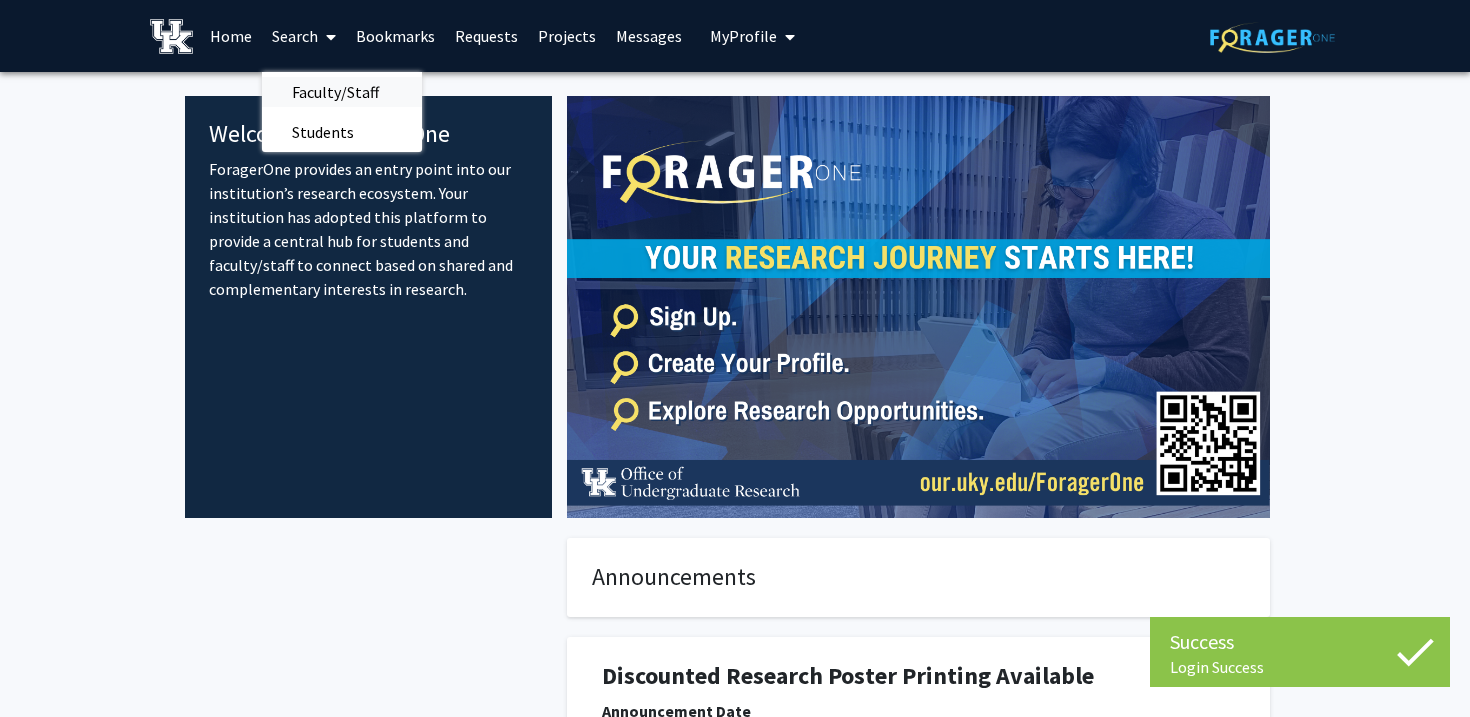 click on "Faculty/Staff" at bounding box center [335, 92] 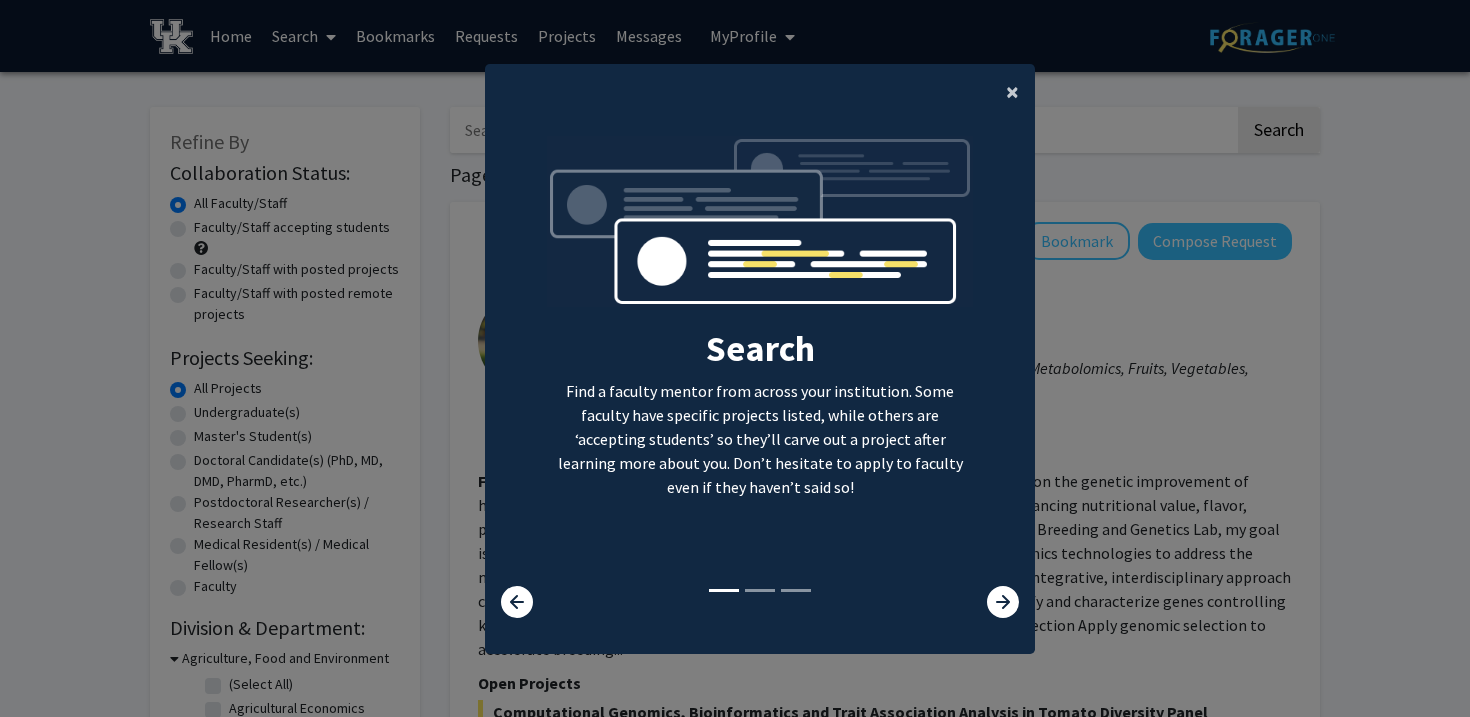 click on "×" 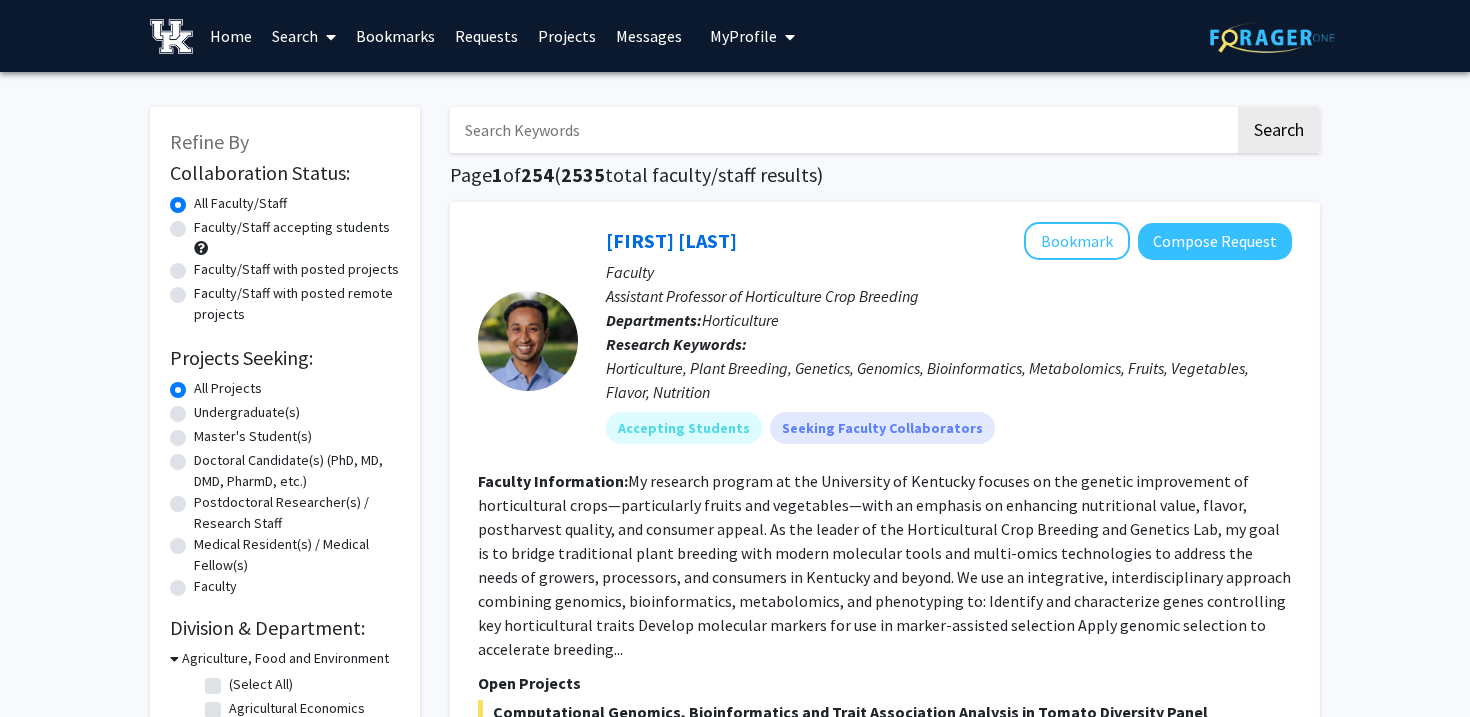 click on "Faculty/Staff accepting students" 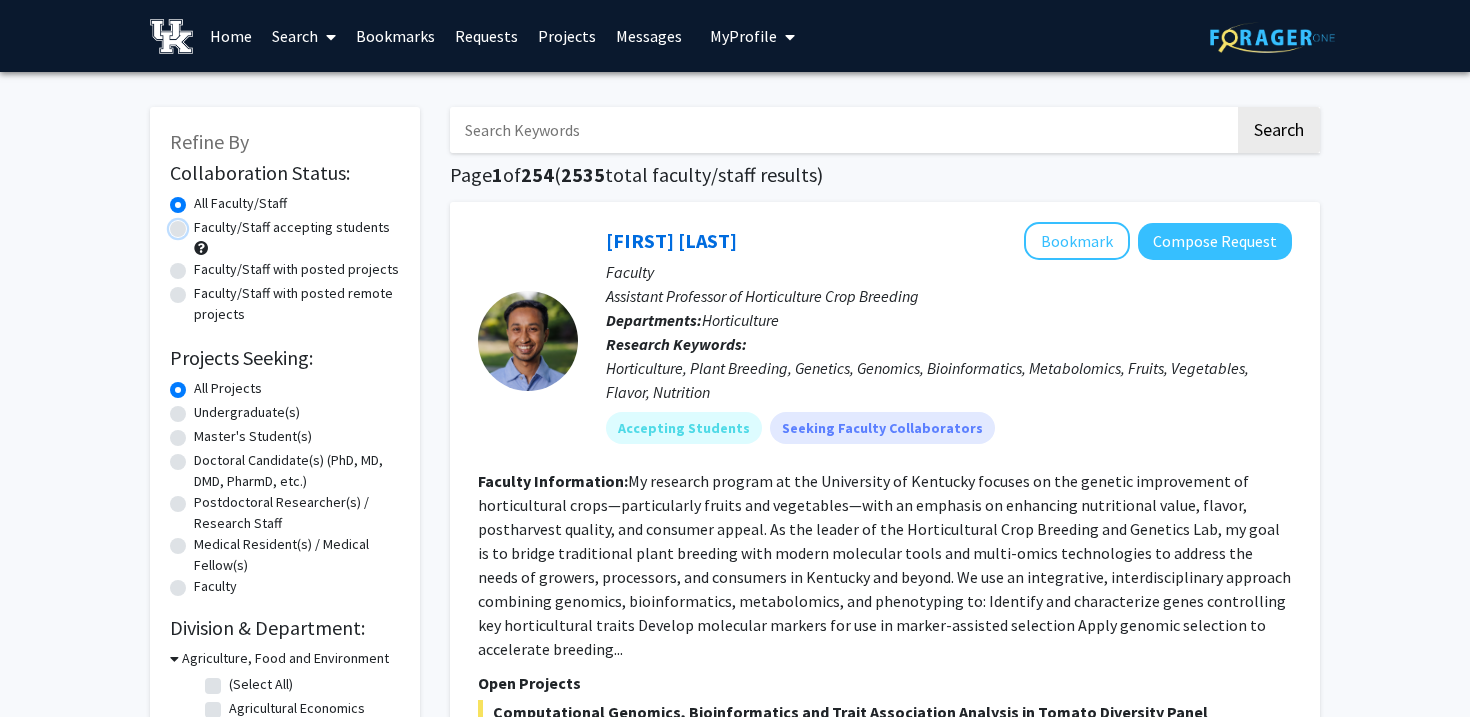 click on "Faculty/Staff accepting students" at bounding box center [200, 223] 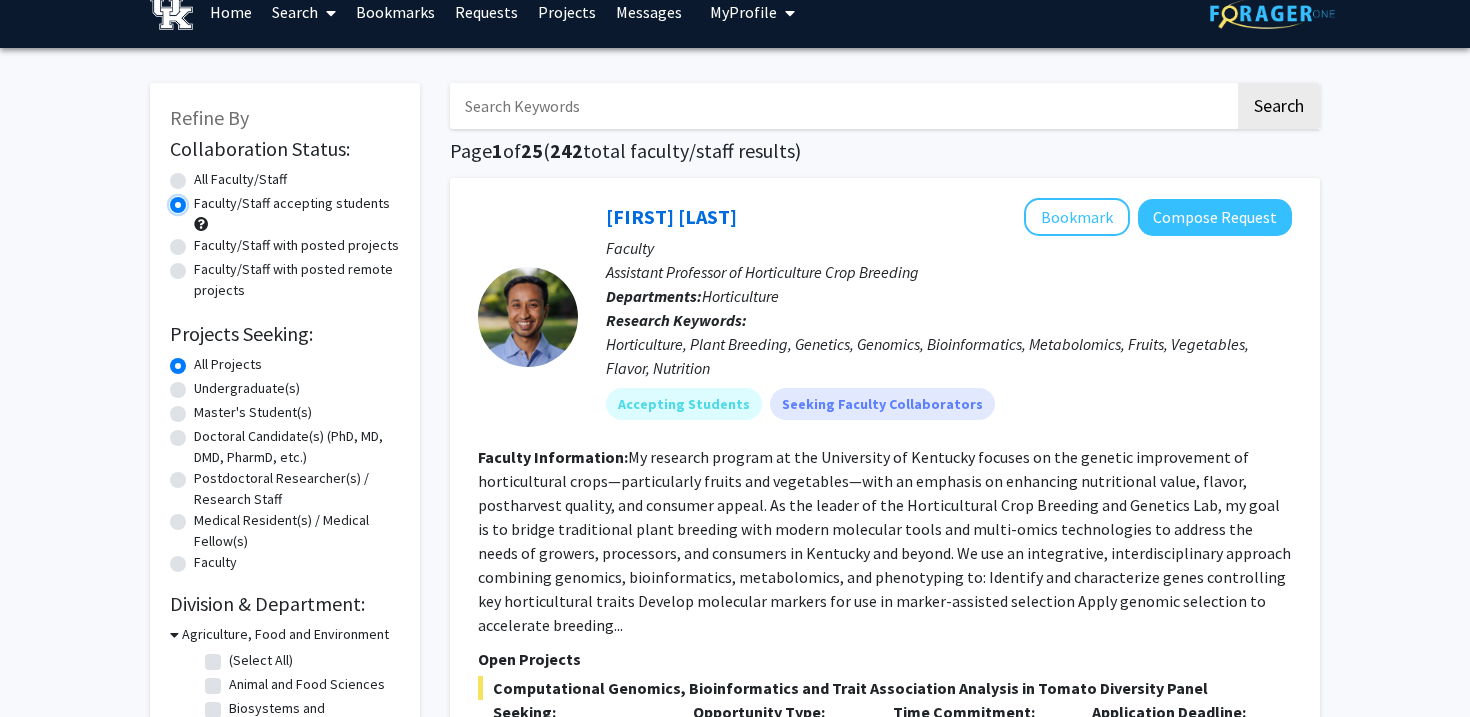 scroll, scrollTop: 34, scrollLeft: 0, axis: vertical 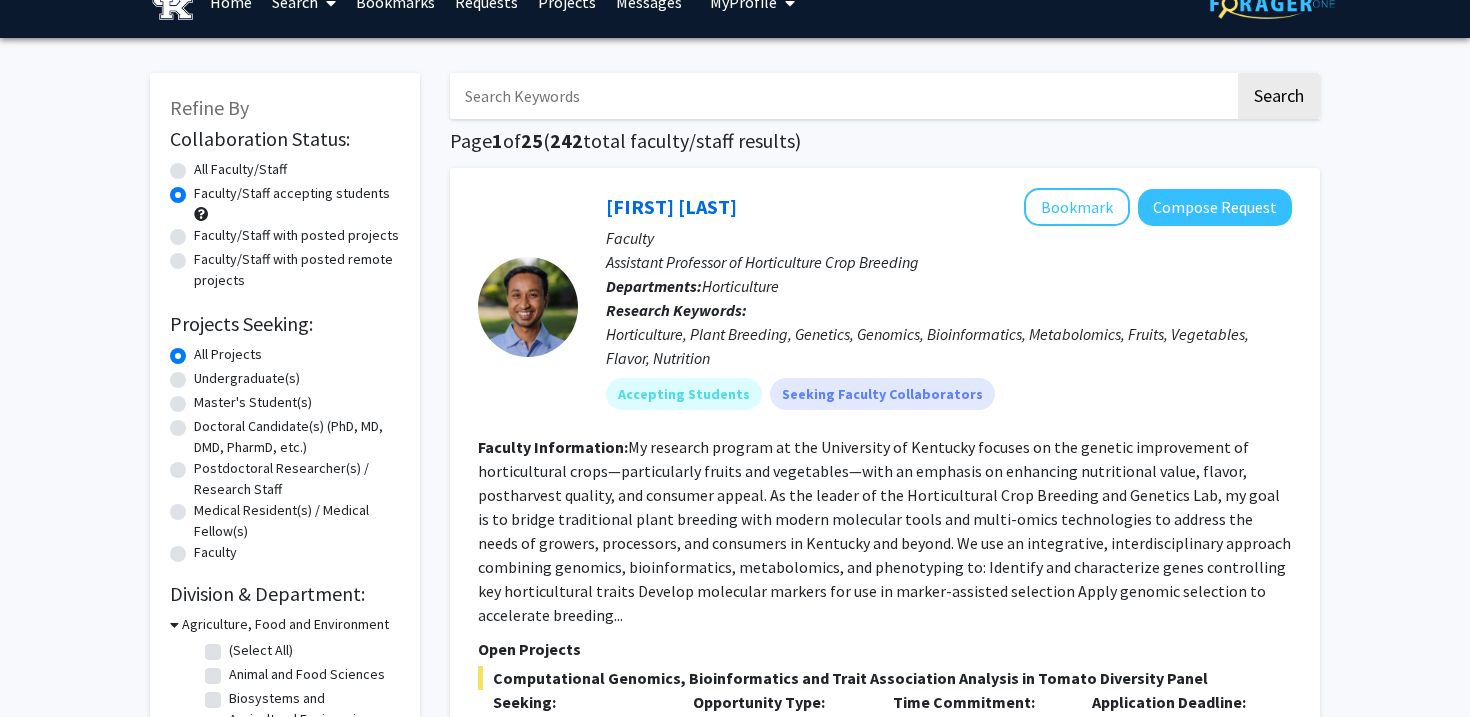 click on "Undergraduate(s)" 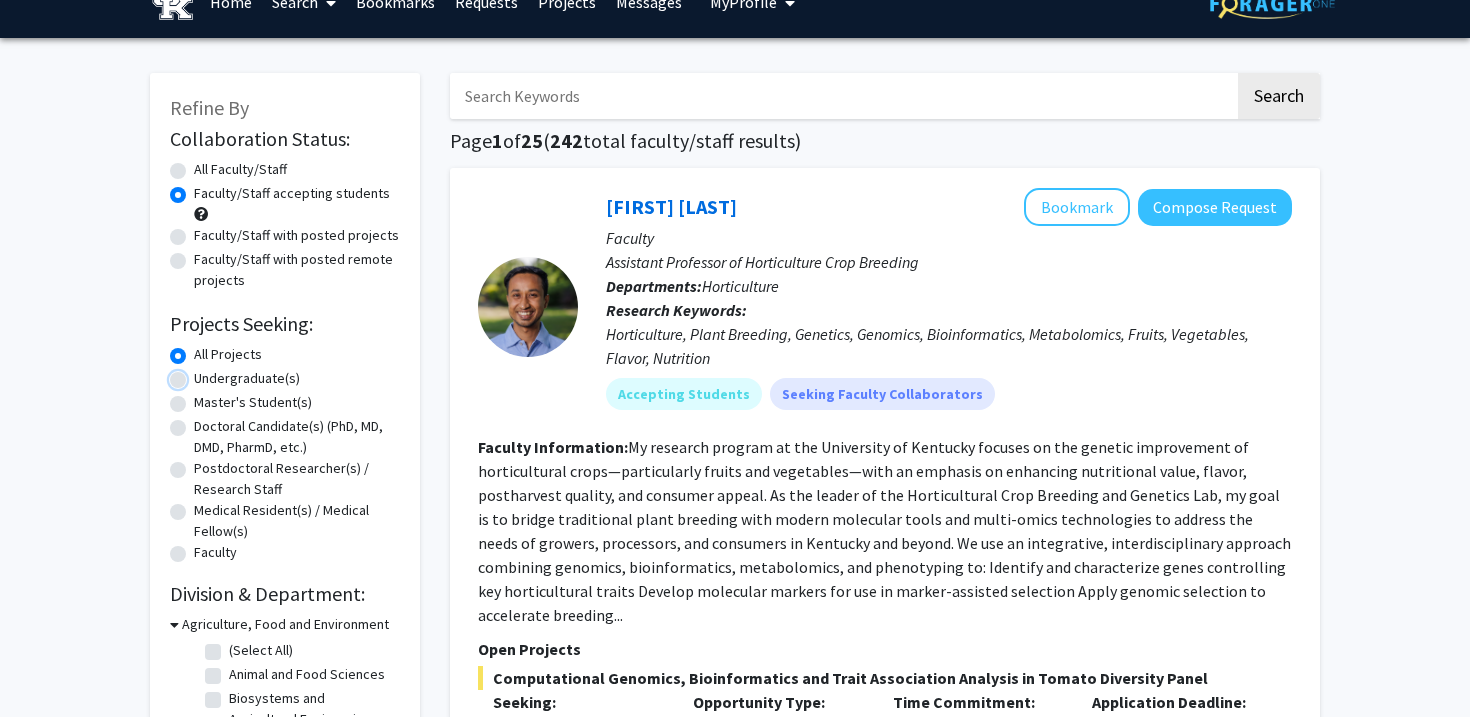 click on "Undergraduate(s)" at bounding box center (200, 374) 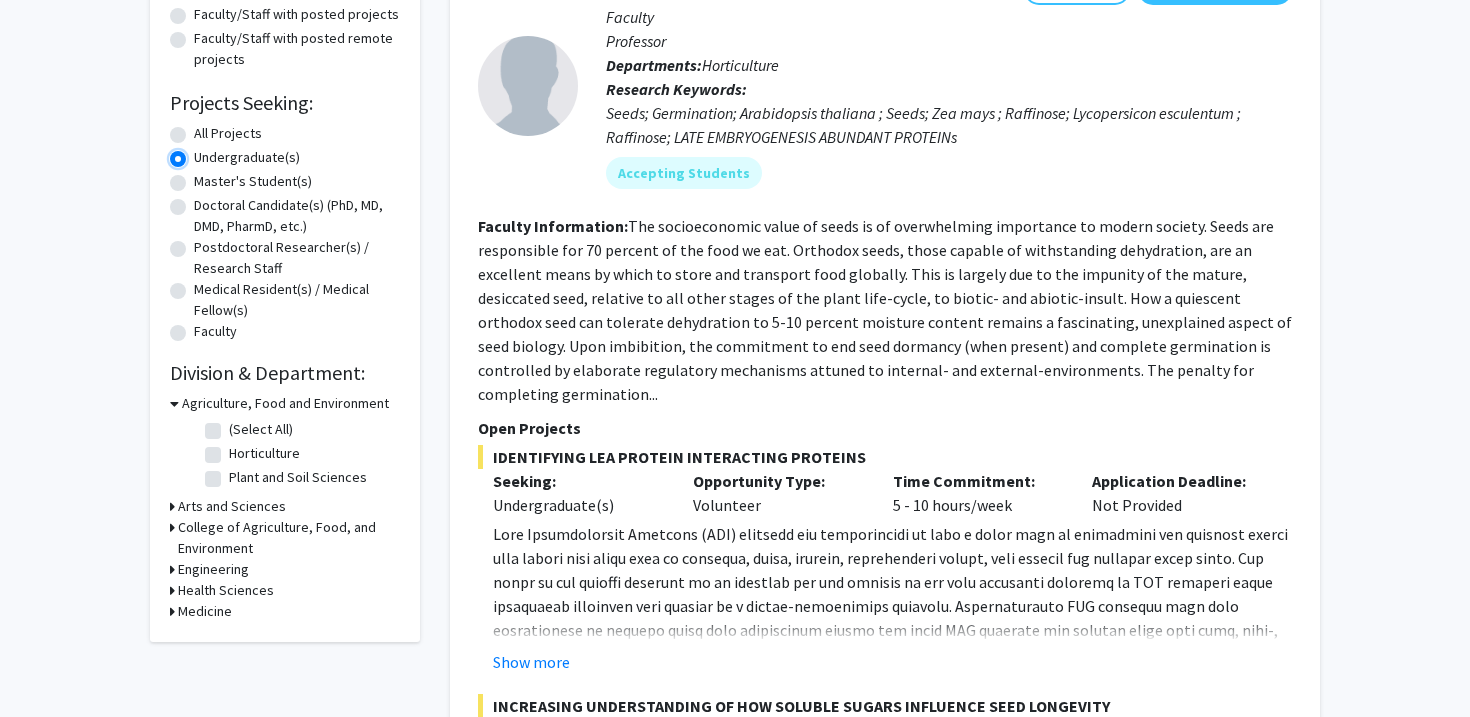 scroll, scrollTop: 257, scrollLeft: 0, axis: vertical 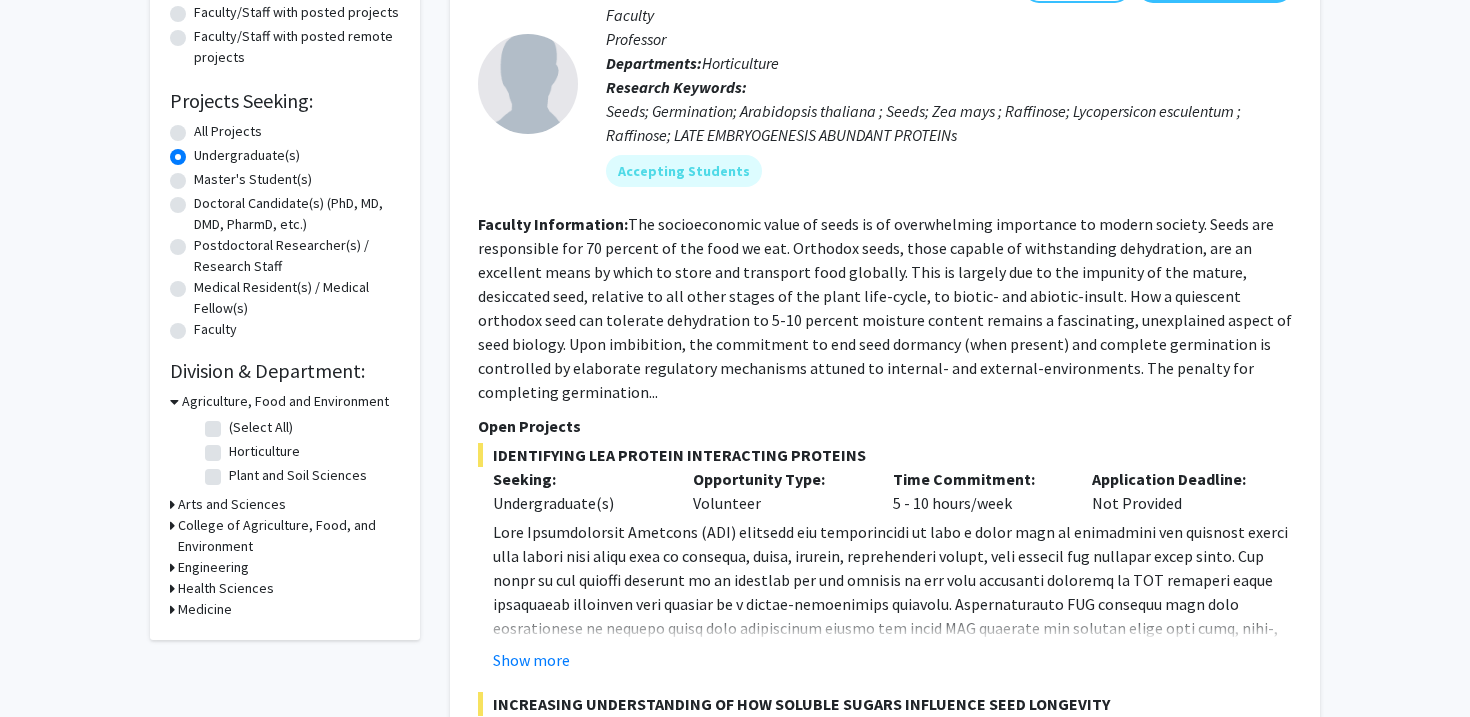click on "(Select All)" 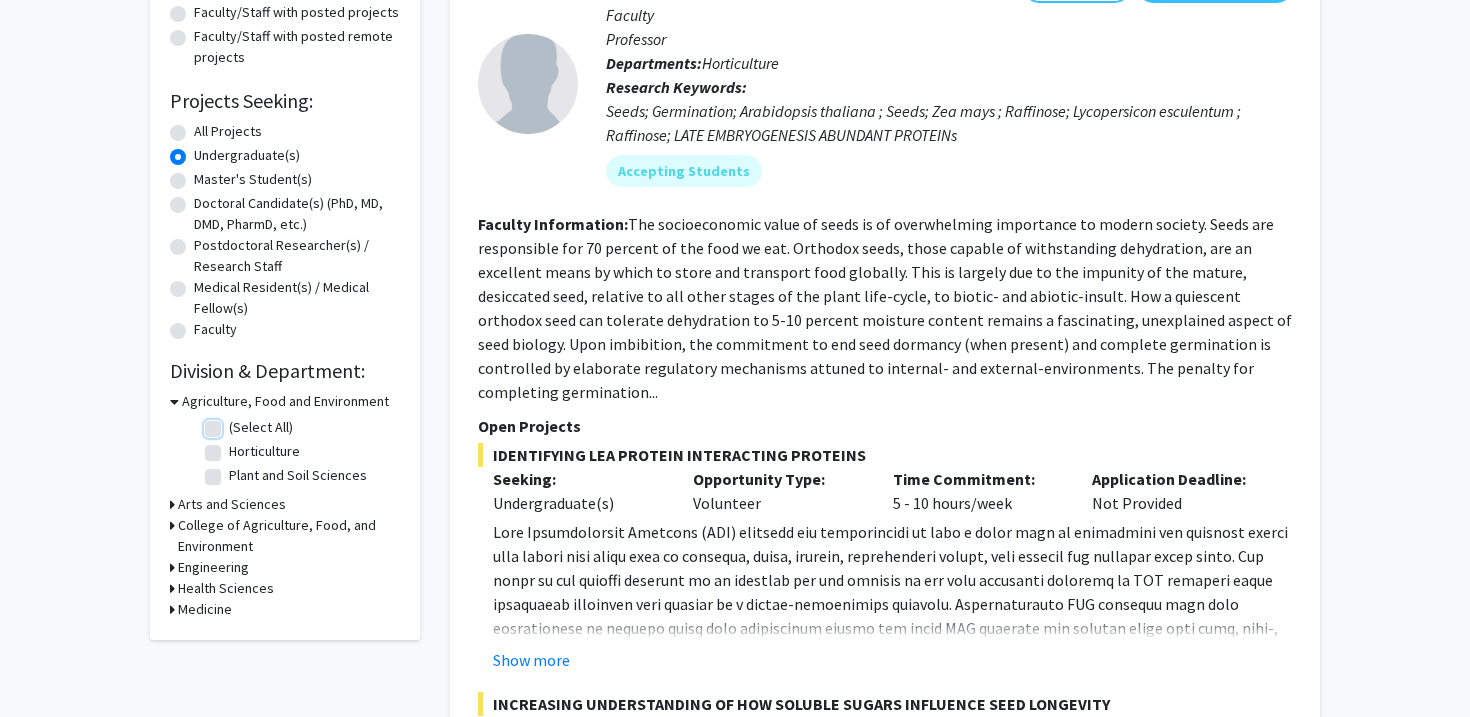 click on "(Select All)" at bounding box center (235, 423) 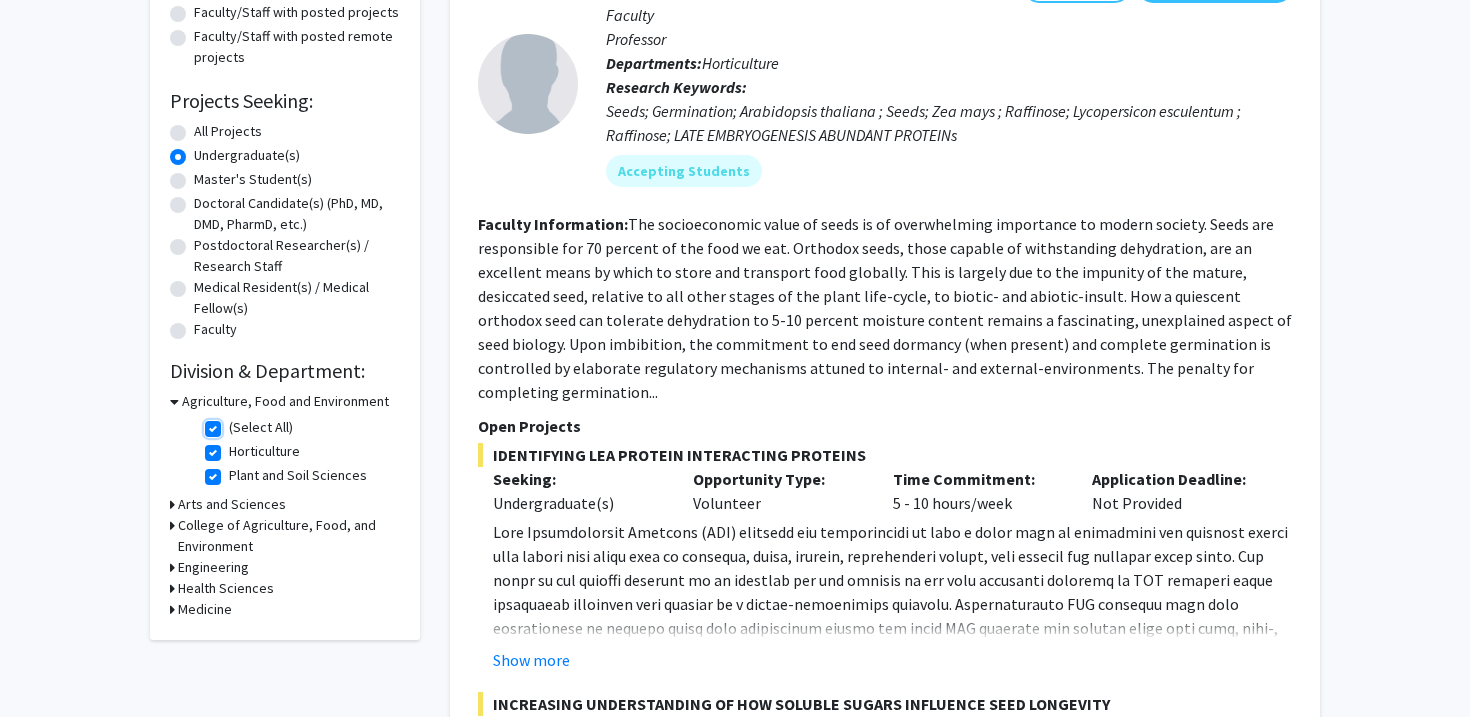 checkbox on "true" 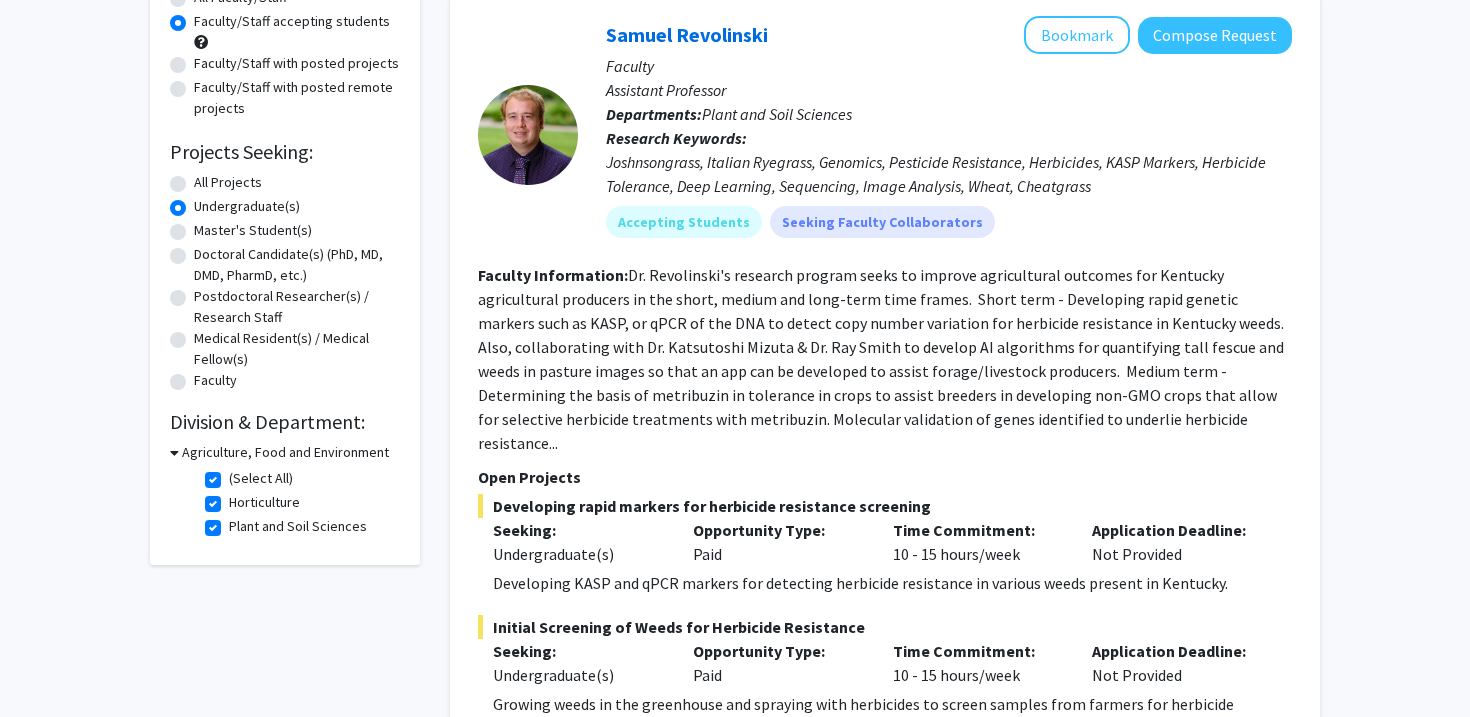 scroll, scrollTop: 227, scrollLeft: 0, axis: vertical 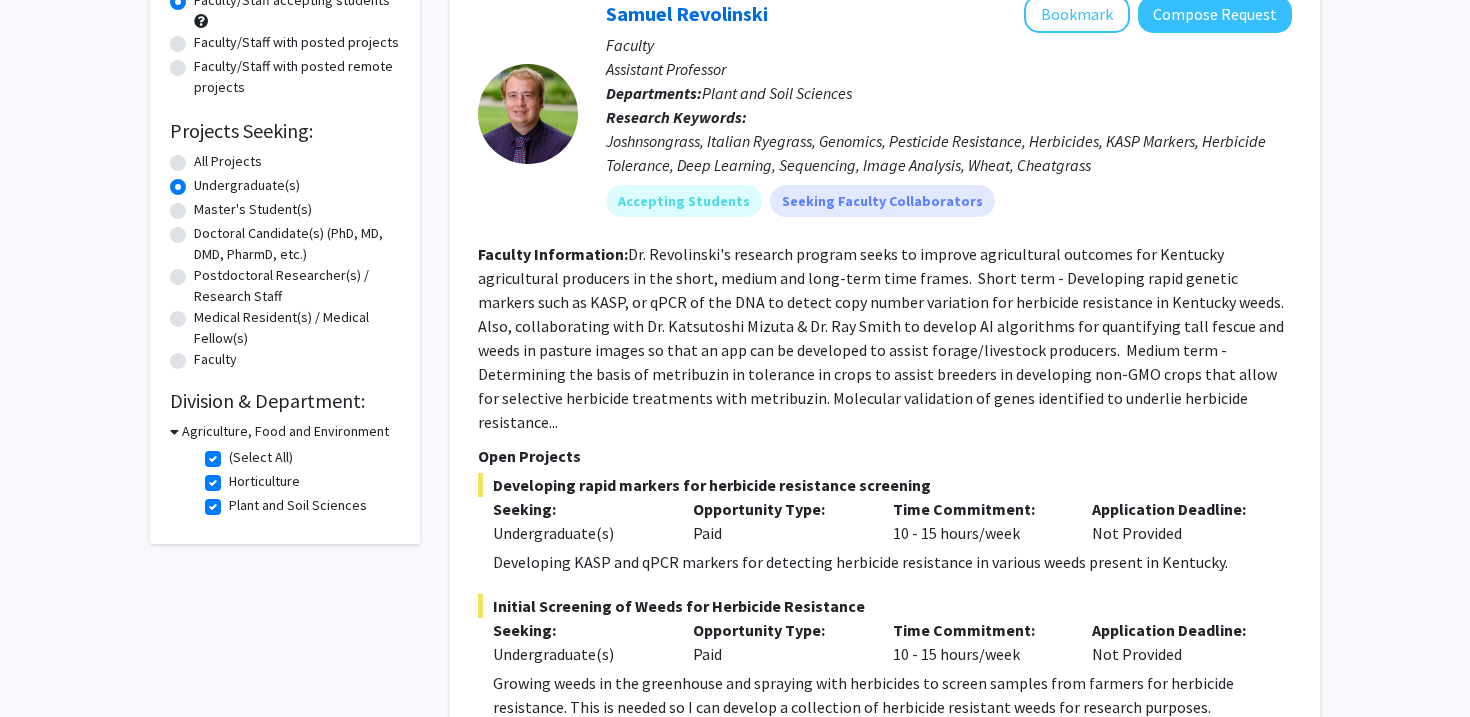 click on "(Select All)" 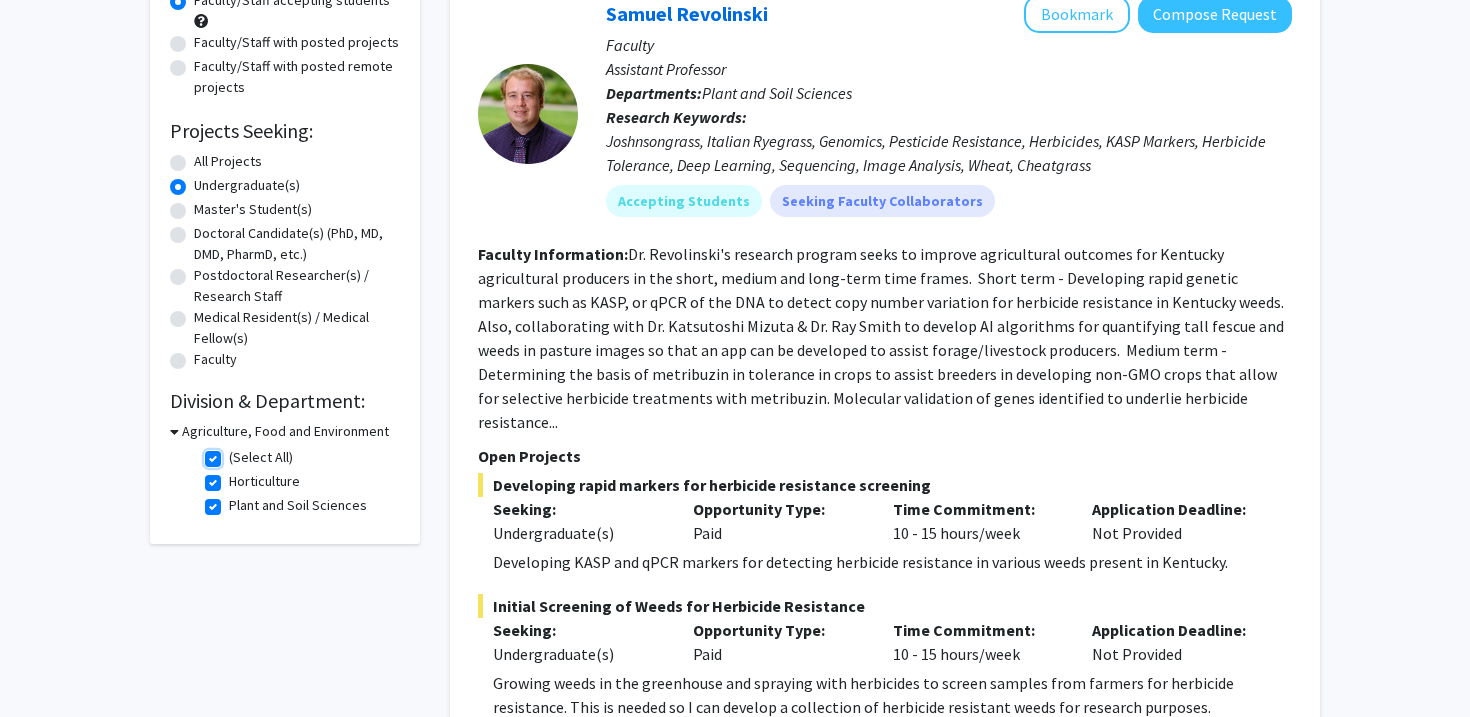 click on "(Select All)" at bounding box center (235, 453) 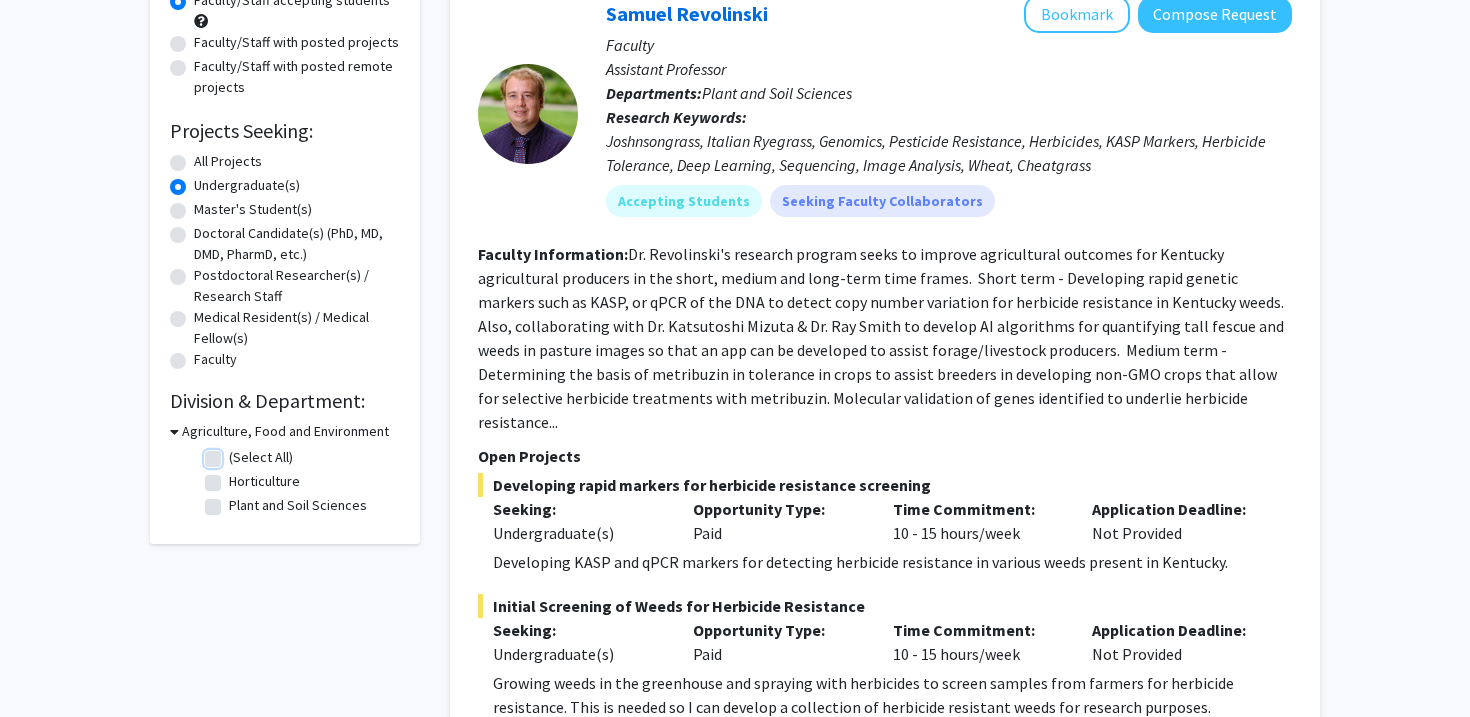 checkbox on "false" 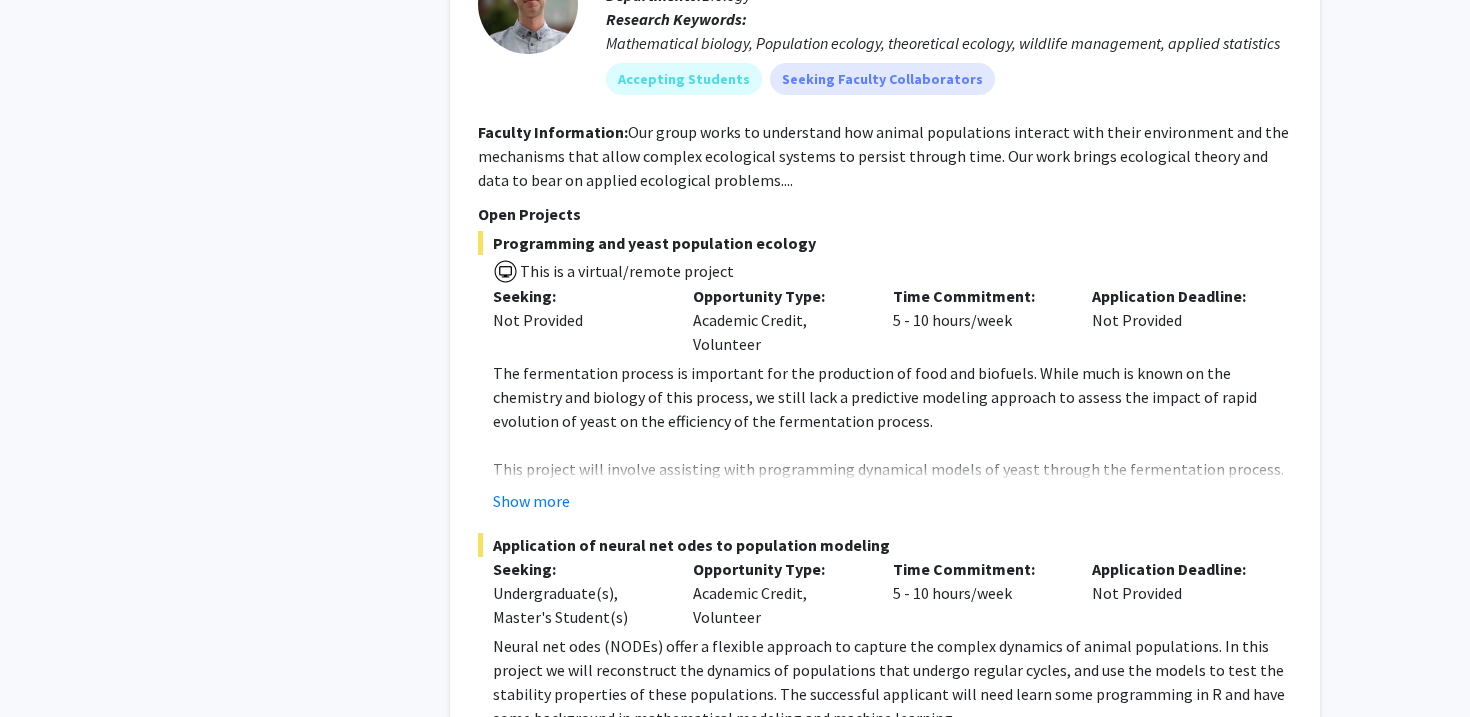 scroll, scrollTop: 10640, scrollLeft: 0, axis: vertical 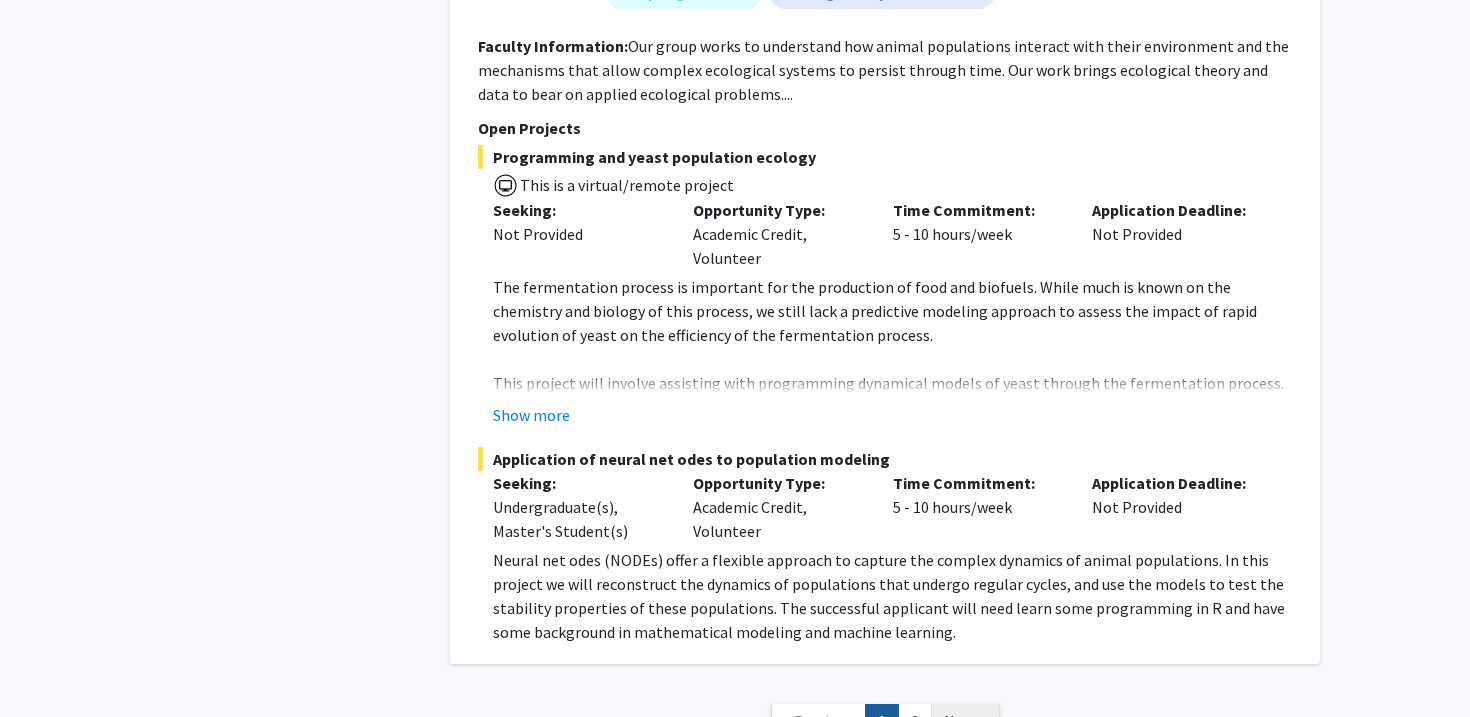 click on "Next »" 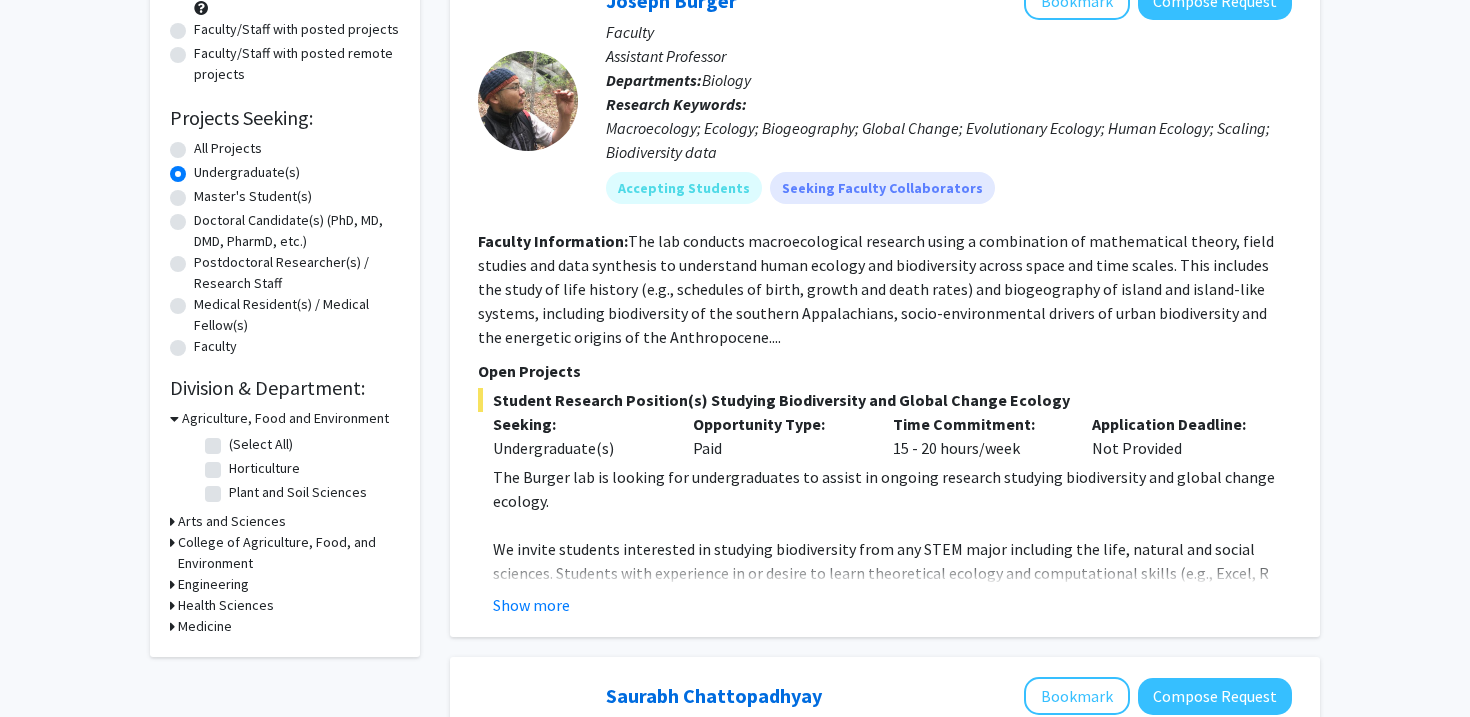 scroll, scrollTop: 0, scrollLeft: 0, axis: both 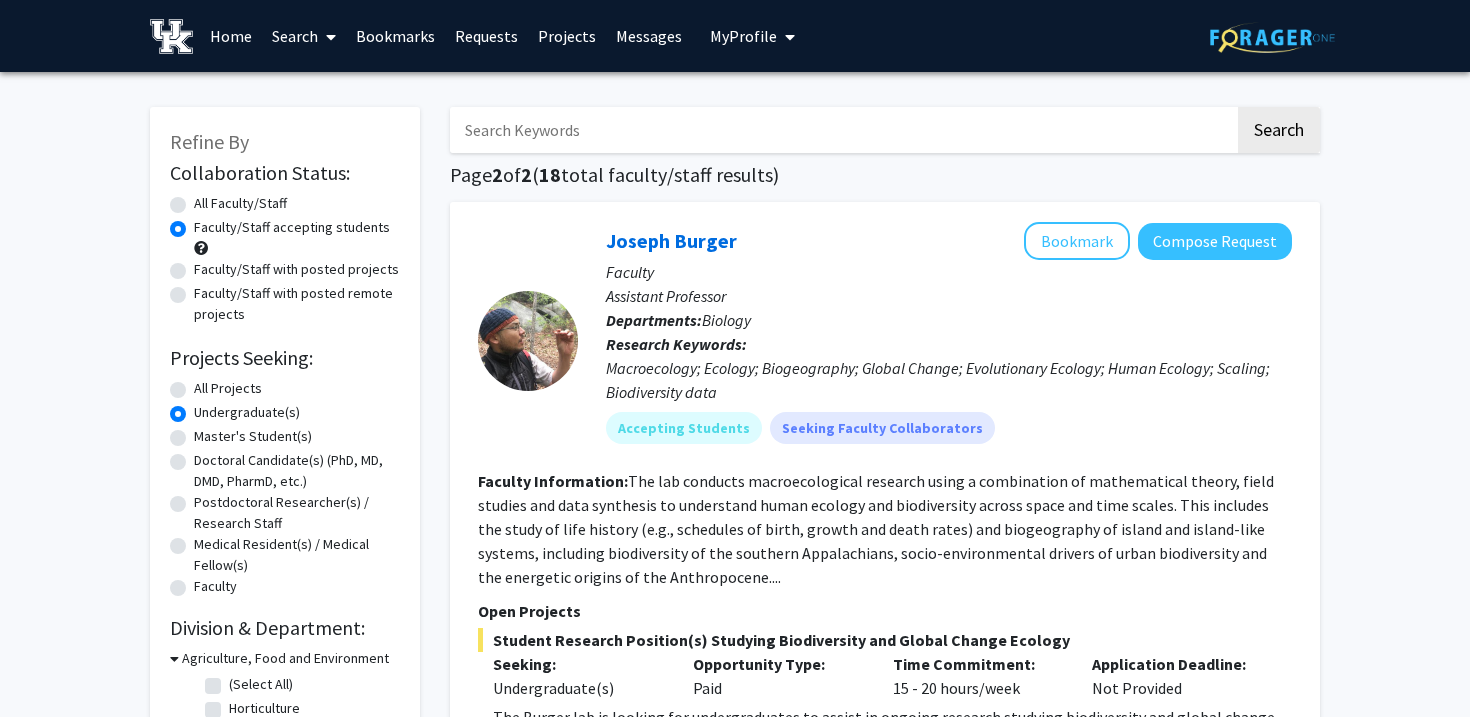 click at bounding box center [327, 37] 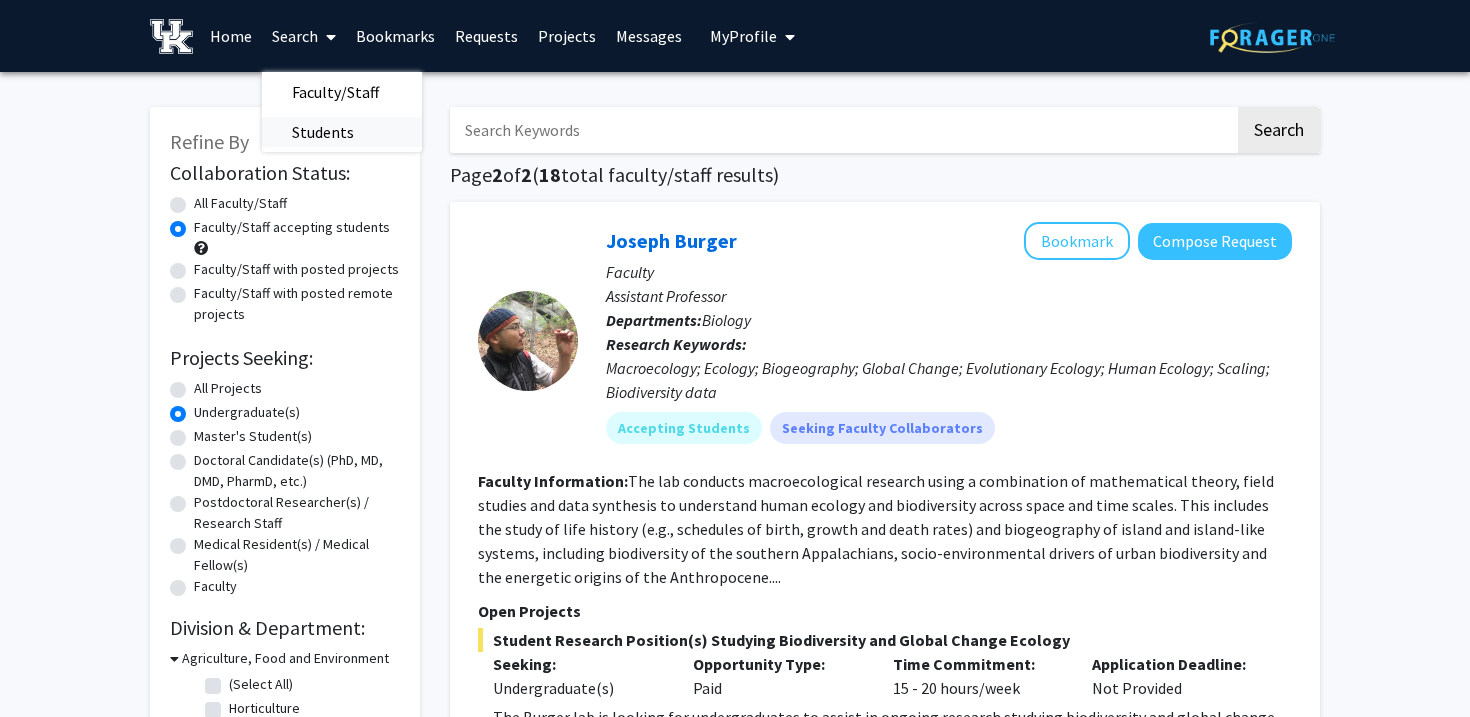 click on "Students" at bounding box center (323, 132) 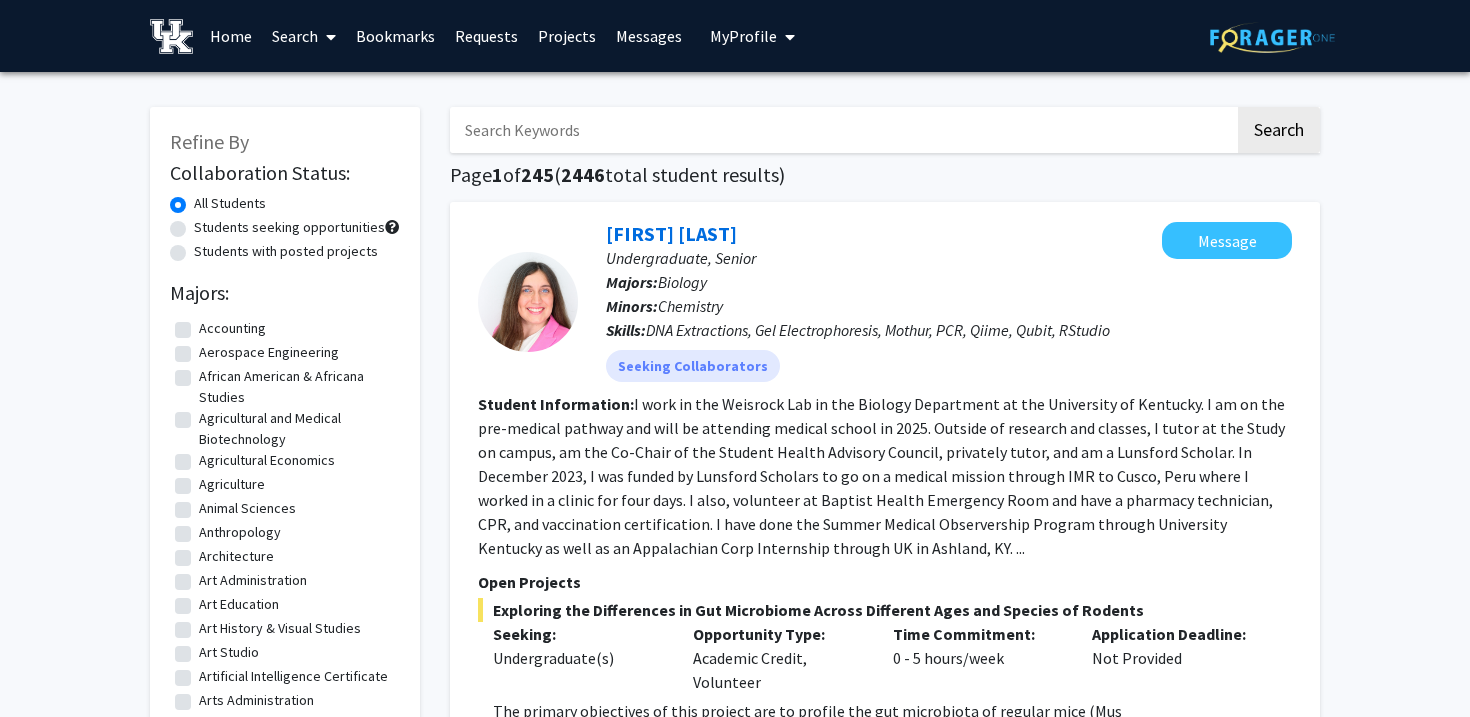 click on "Search" at bounding box center [304, 36] 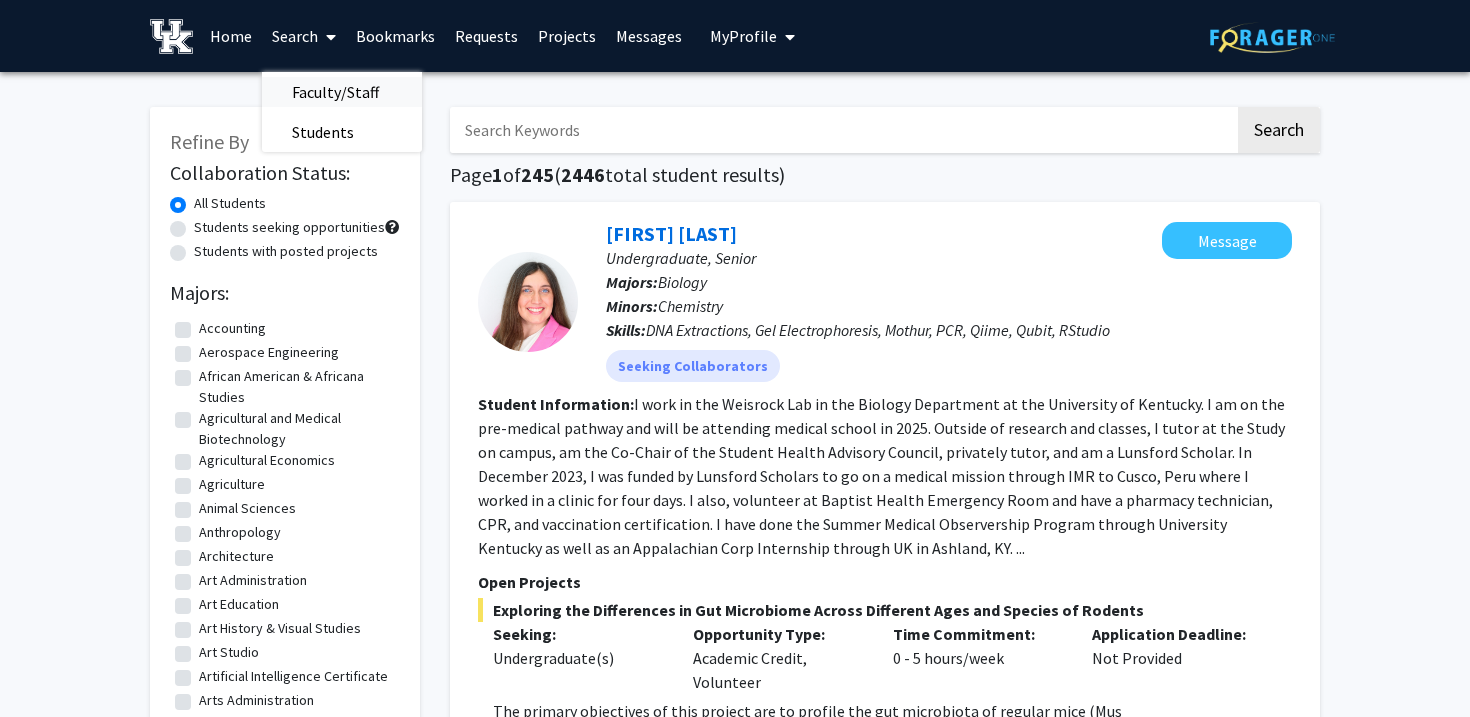 click on "Faculty/Staff" at bounding box center [335, 92] 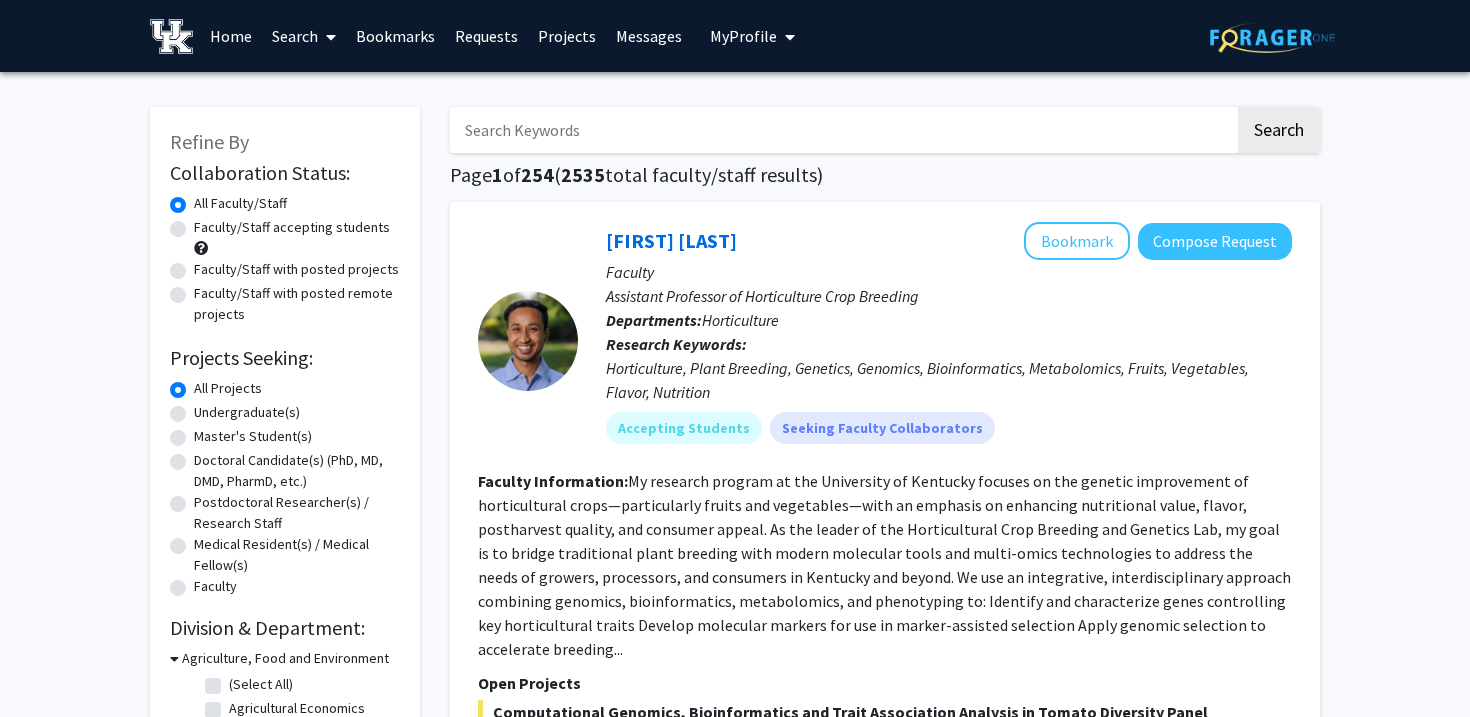click on "Faculty/Staff with posted projects" 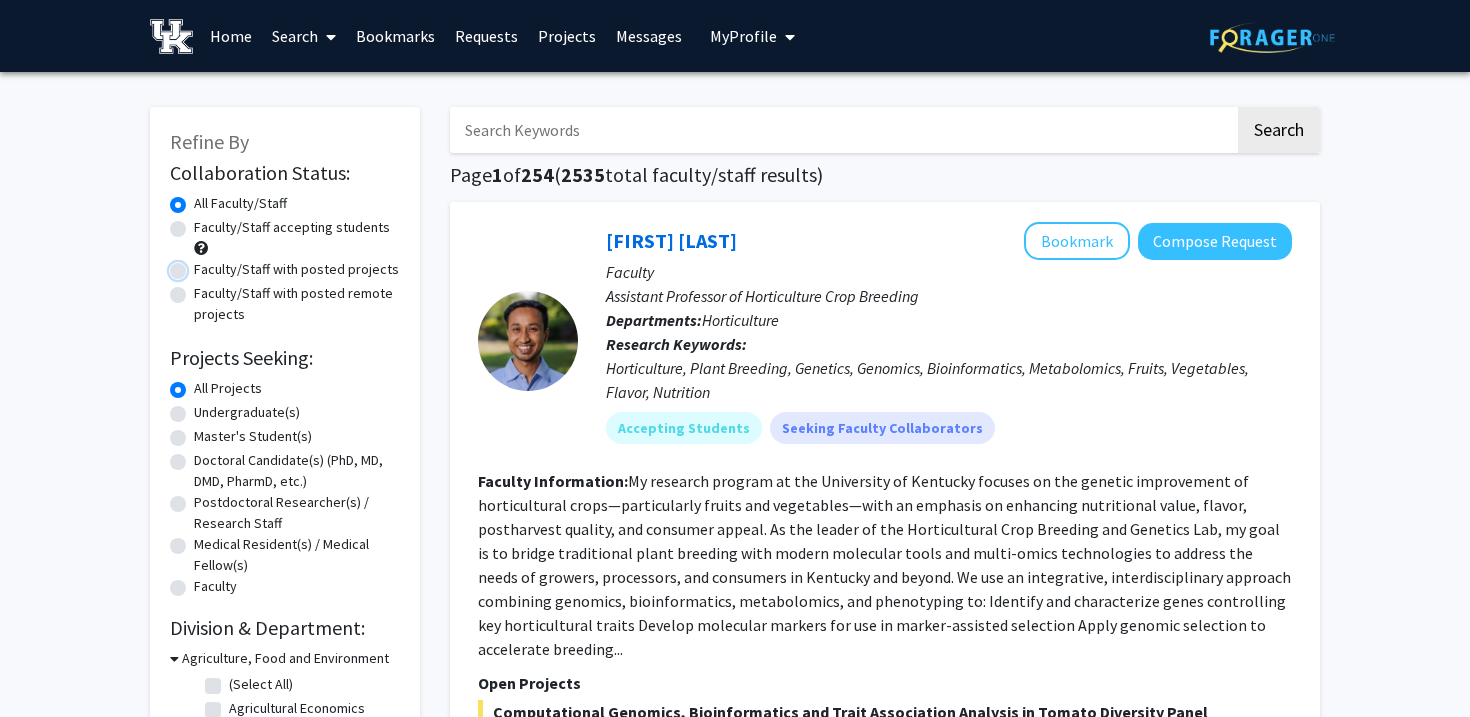 click on "Faculty/Staff with posted projects" at bounding box center [200, 265] 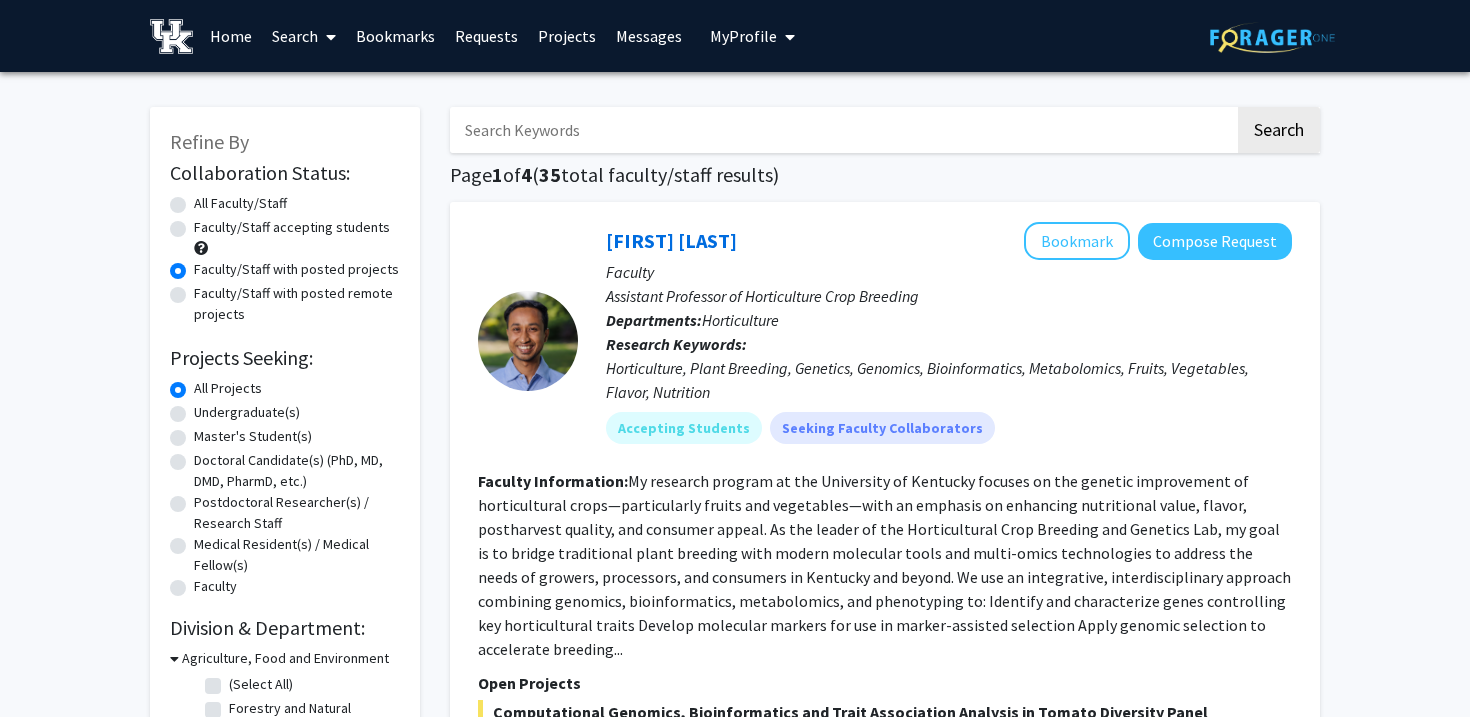 click on "Faculty/Staff accepting students" 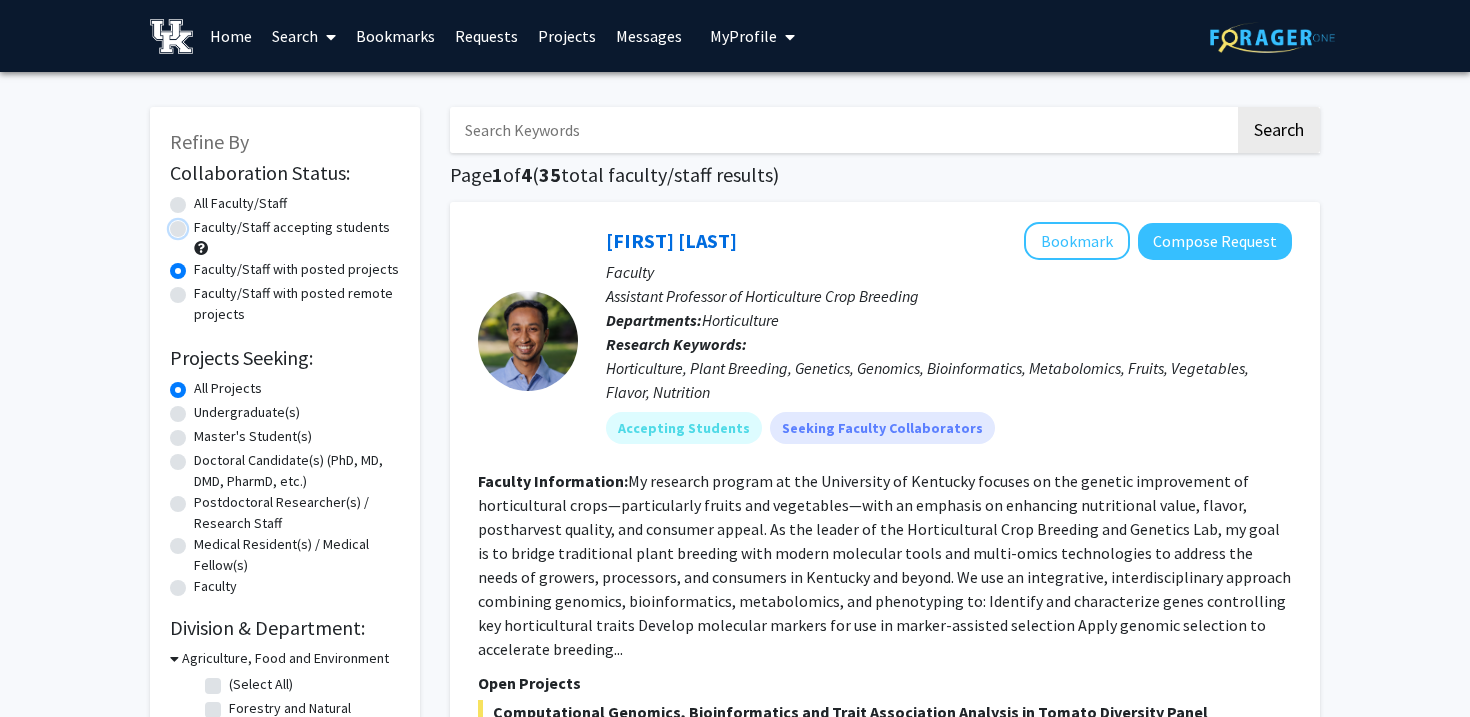 radio on "true" 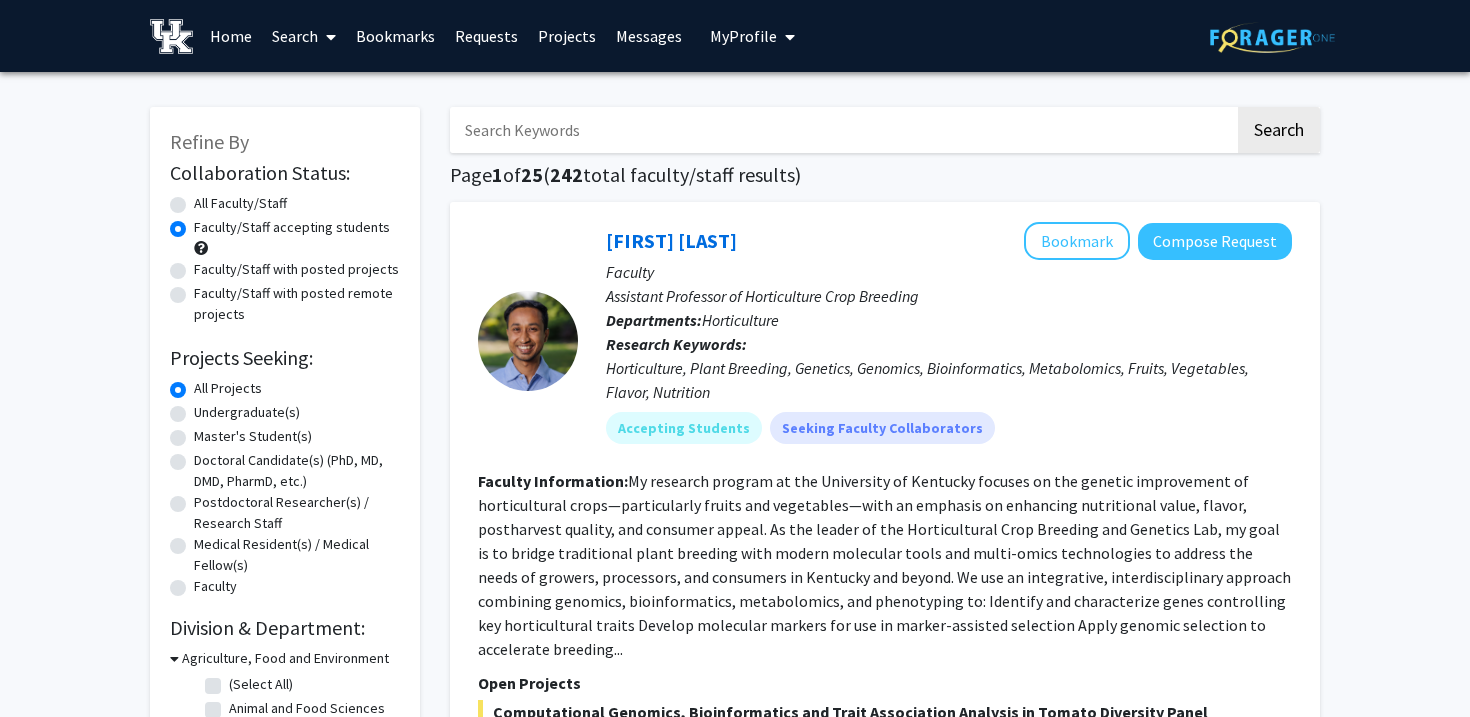 click on "Undergraduate(s)" 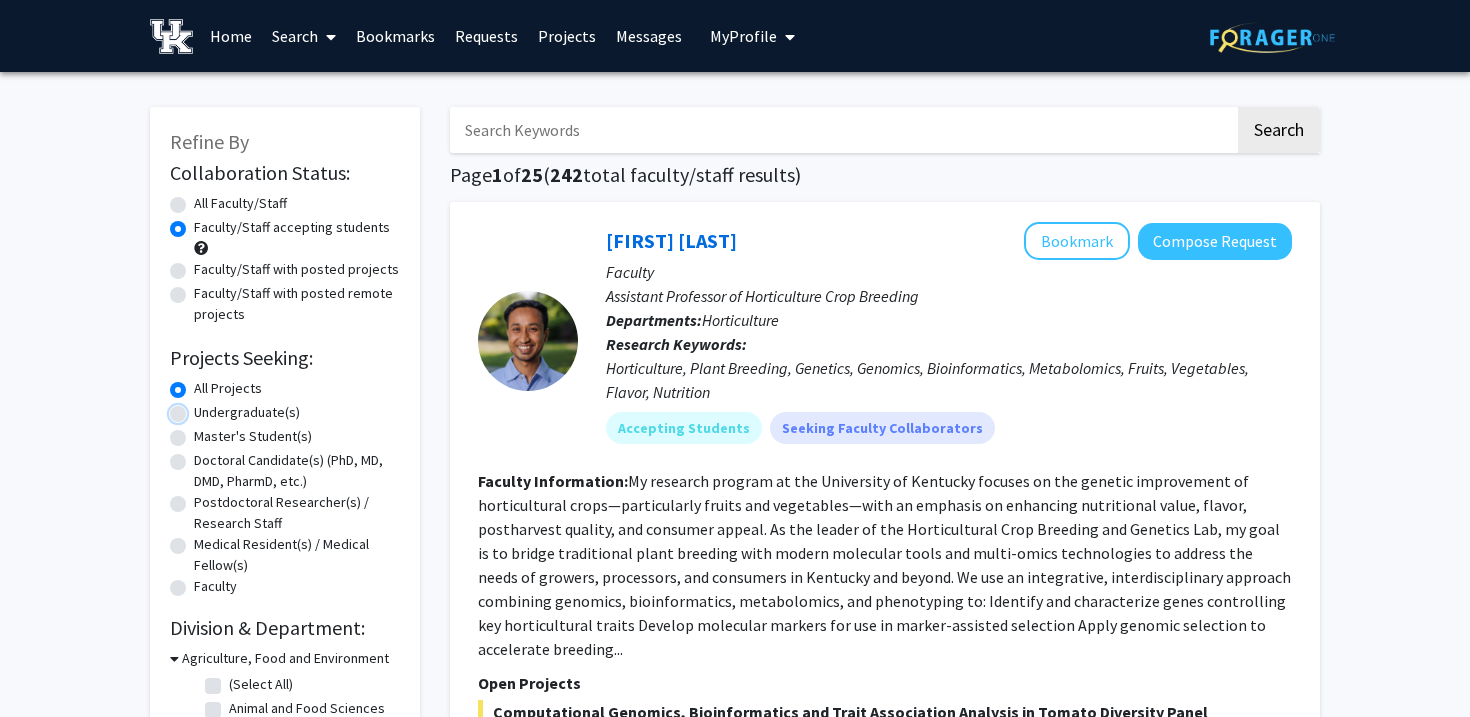 click on "Undergraduate(s)" at bounding box center [200, 408] 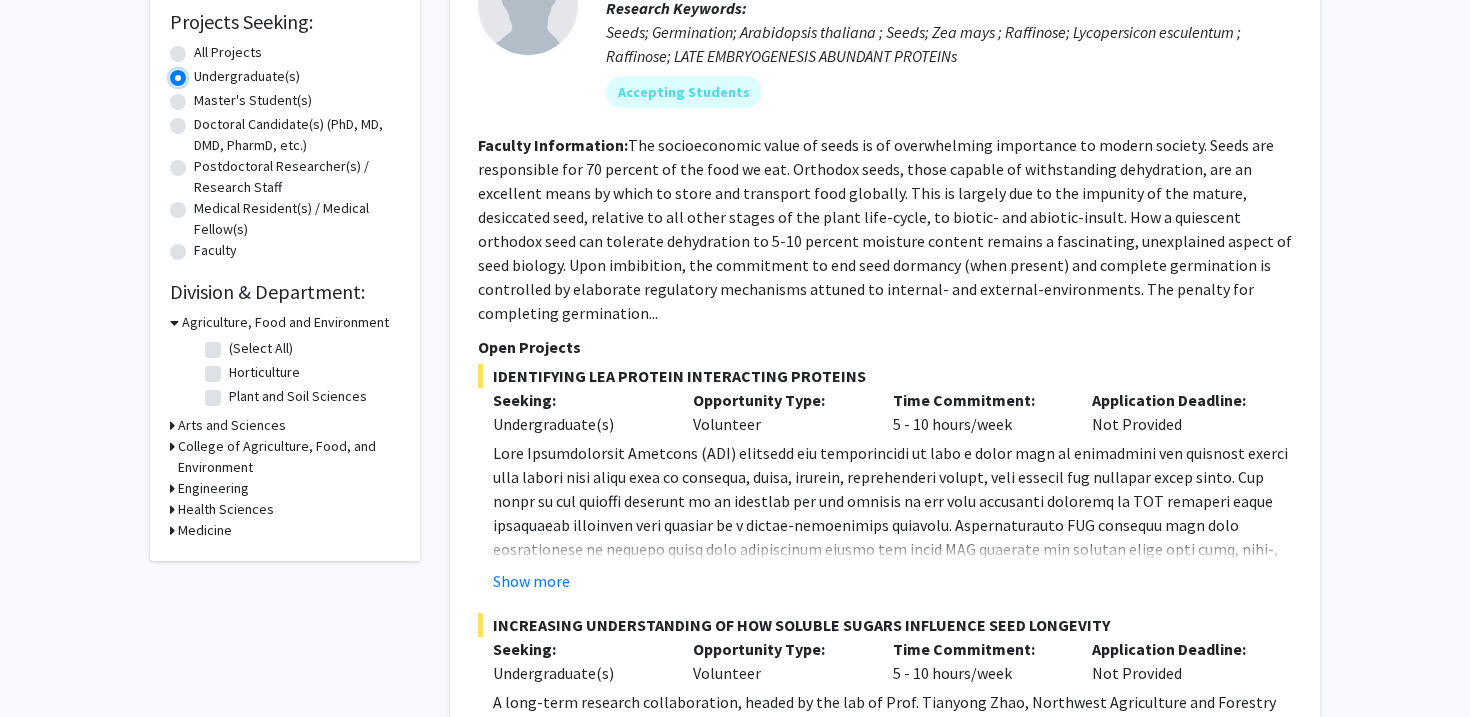 scroll, scrollTop: 0, scrollLeft: 0, axis: both 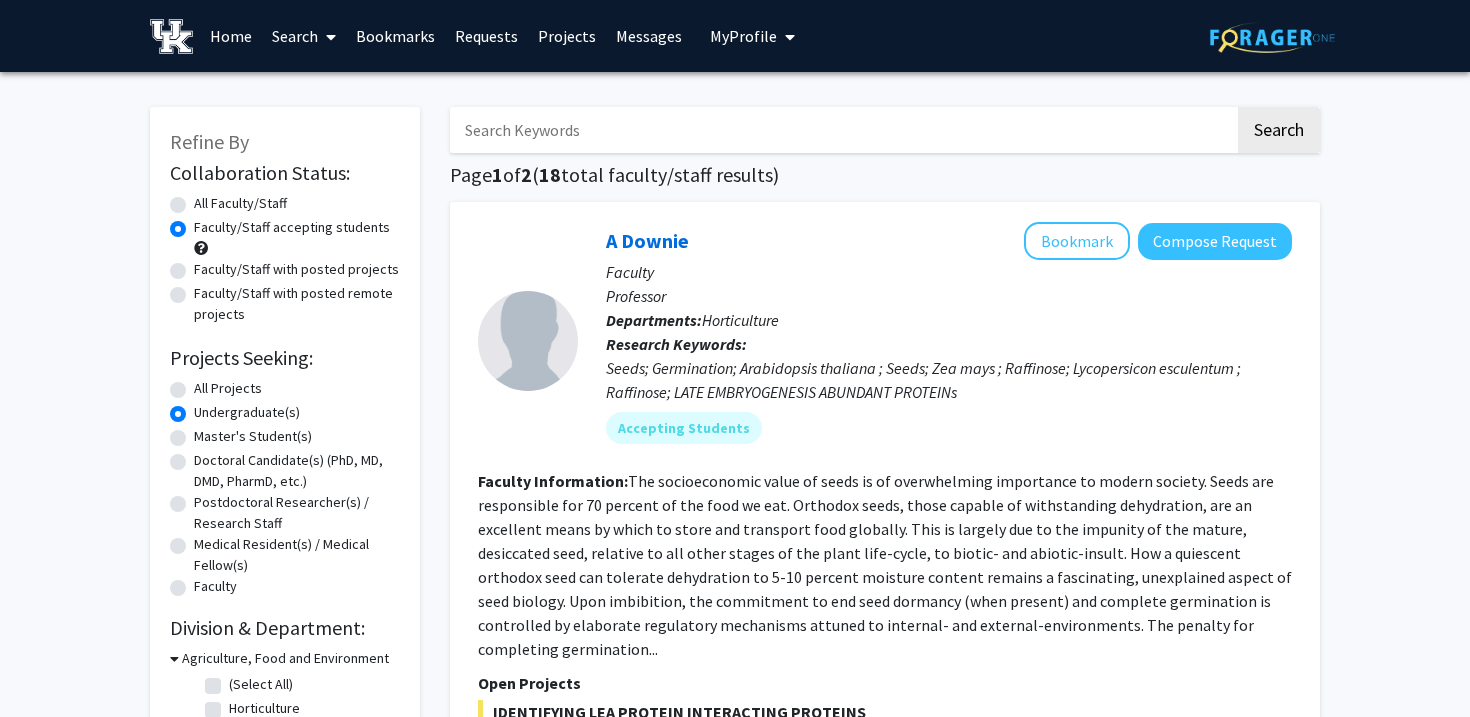click on "Home" at bounding box center (231, 36) 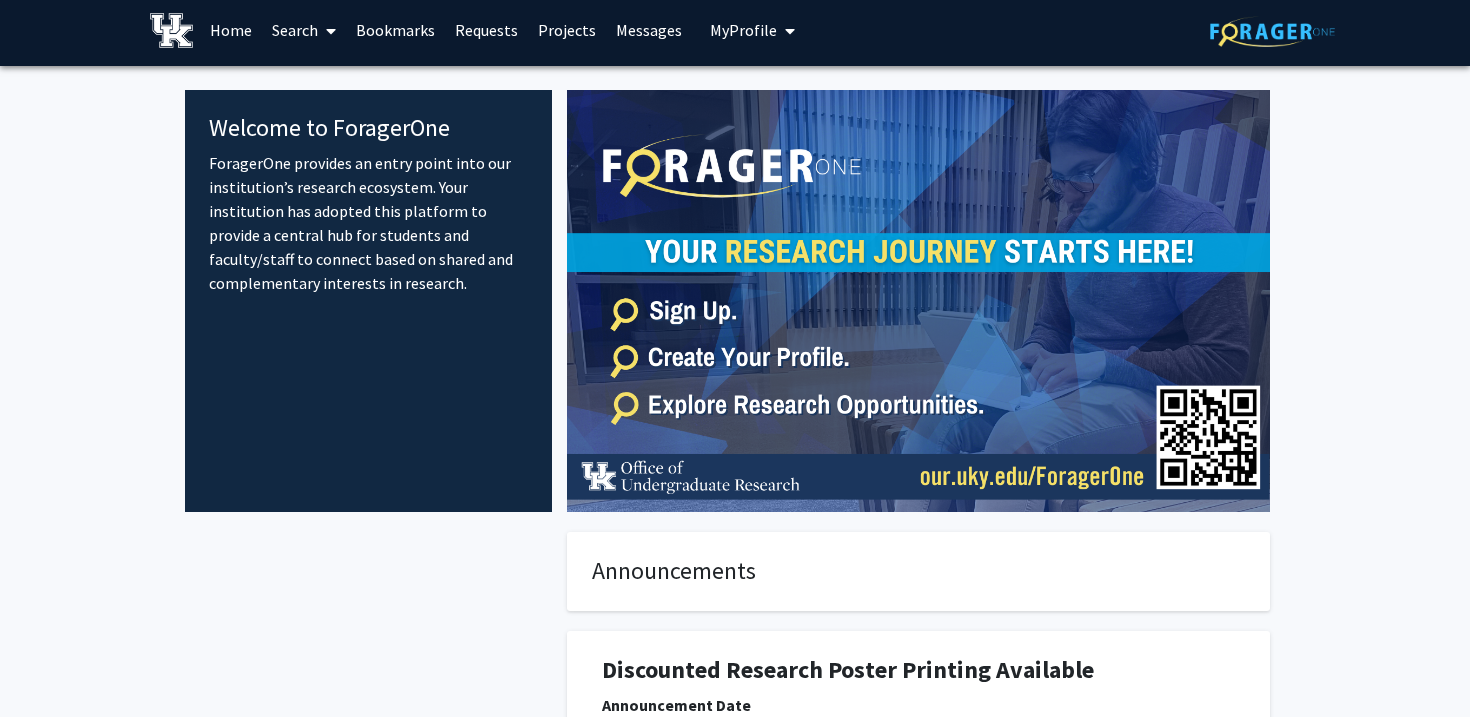 scroll, scrollTop: 0, scrollLeft: 0, axis: both 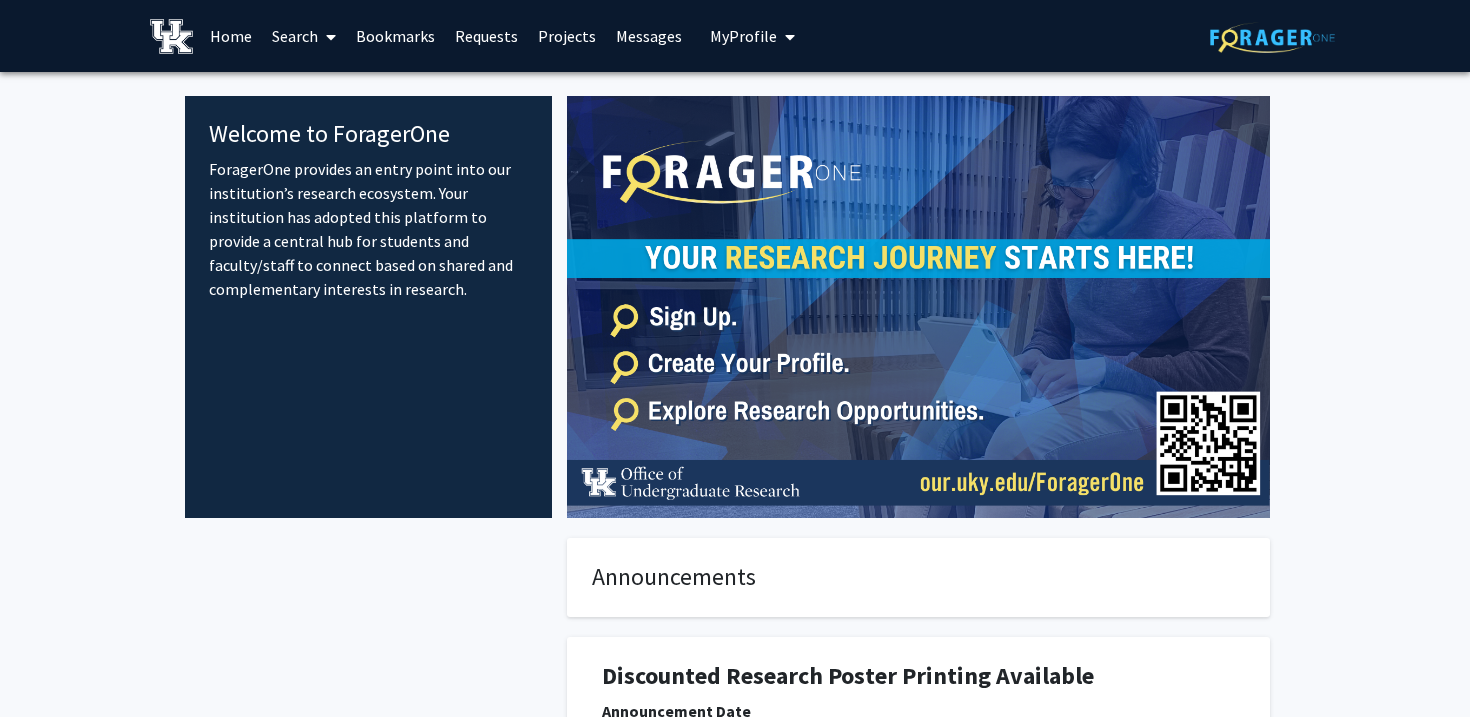 click on "Search" at bounding box center (304, 36) 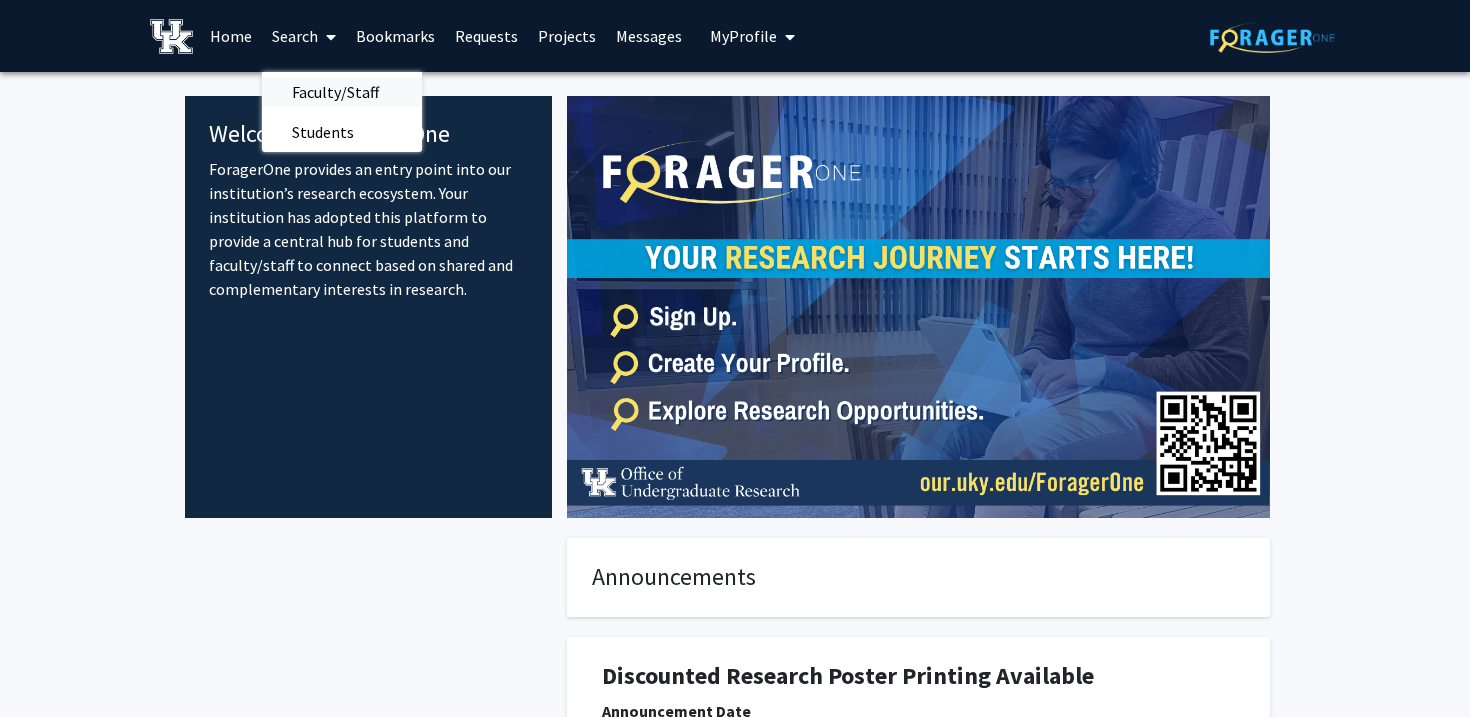 click on "Faculty/Staff" at bounding box center (335, 92) 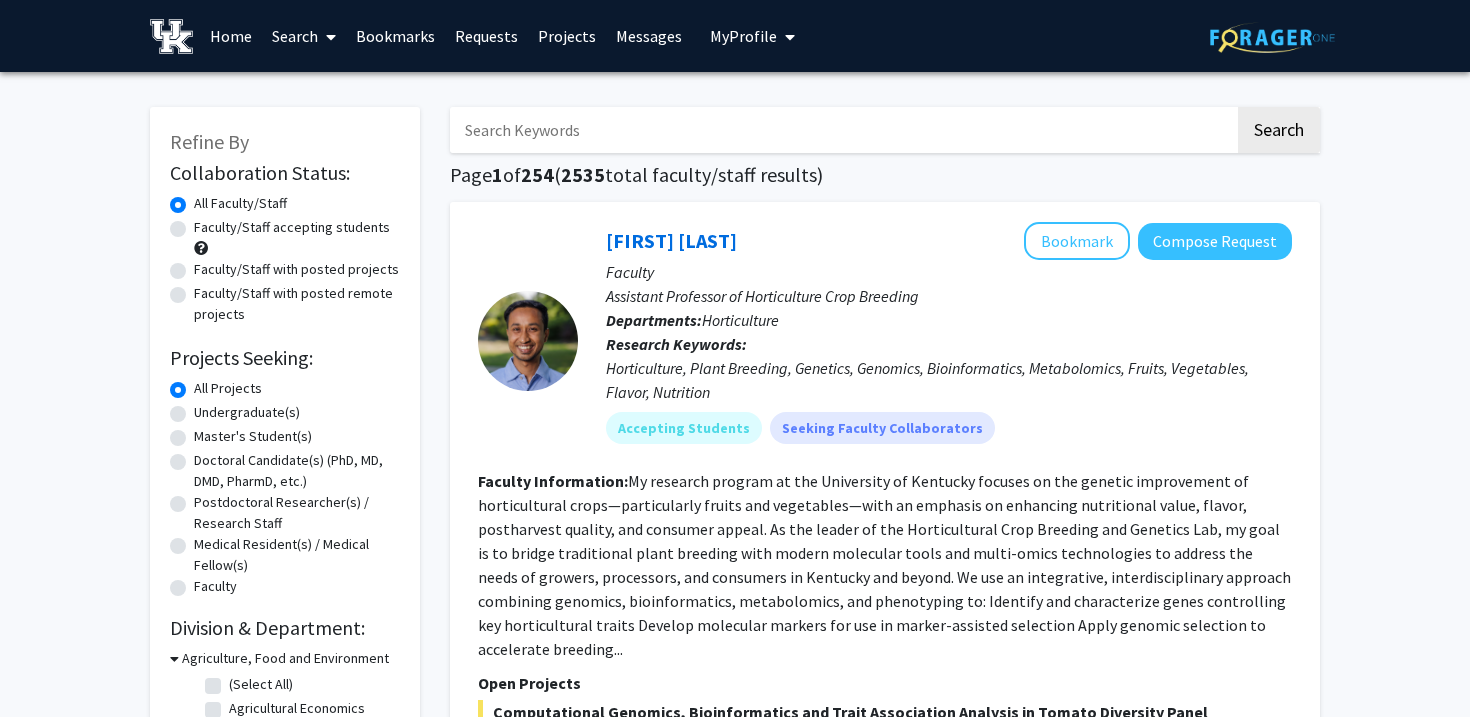 click at bounding box center (842, 130) 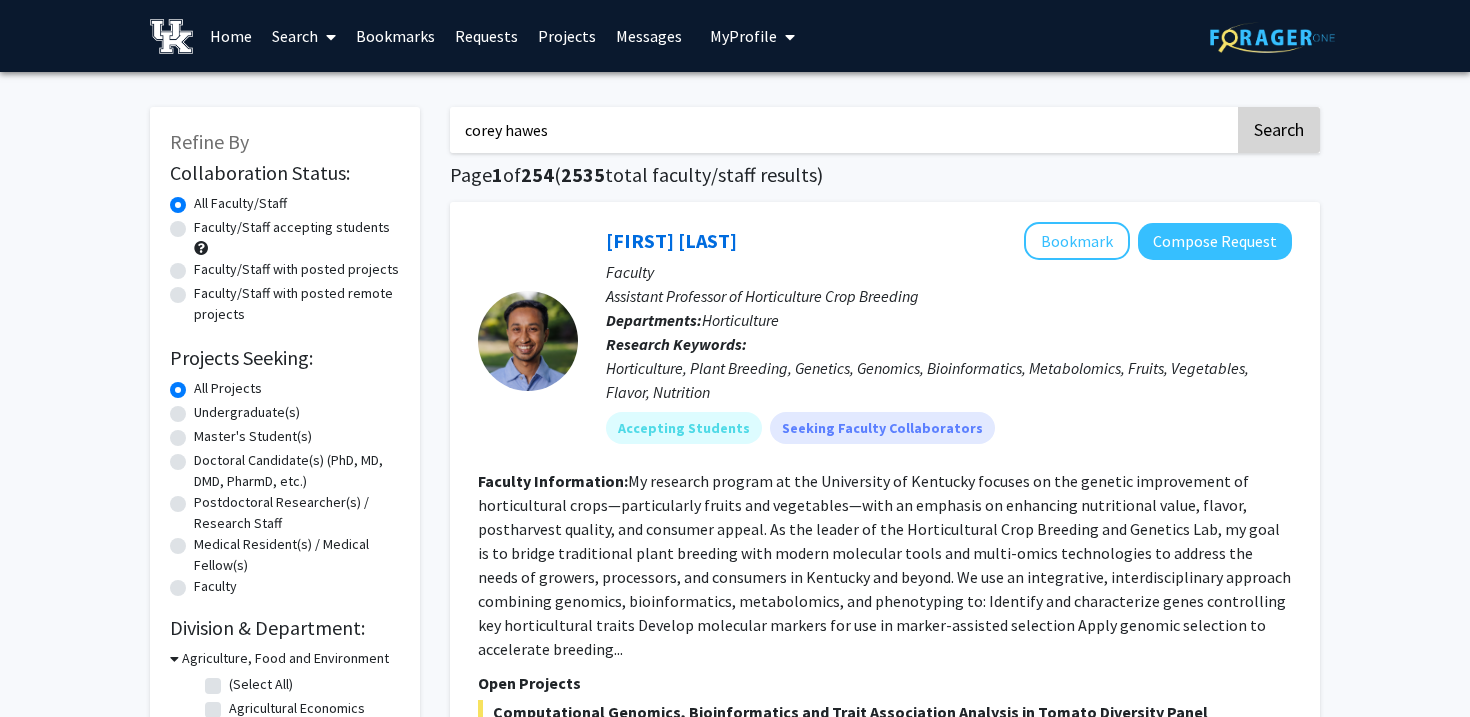 type on "corey hawes" 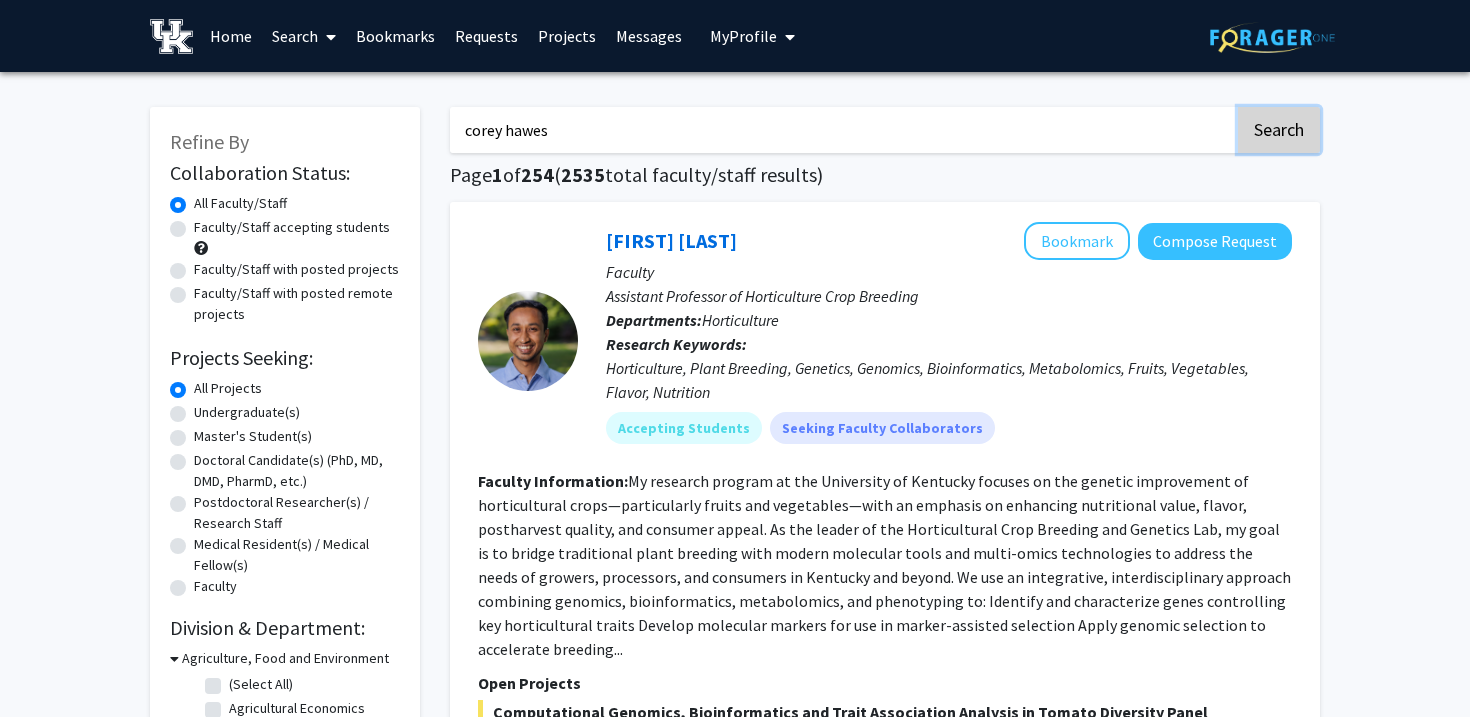 click on "Search" 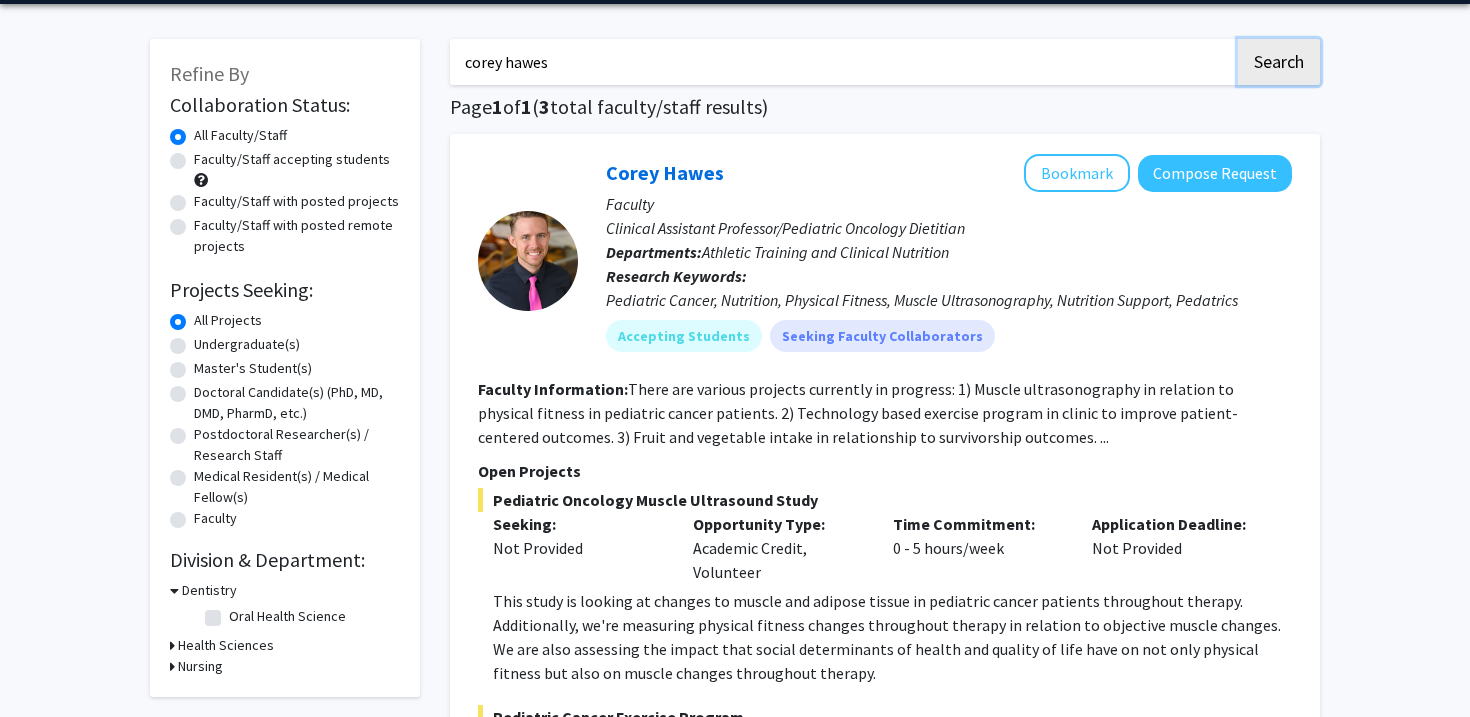 scroll, scrollTop: 0, scrollLeft: 0, axis: both 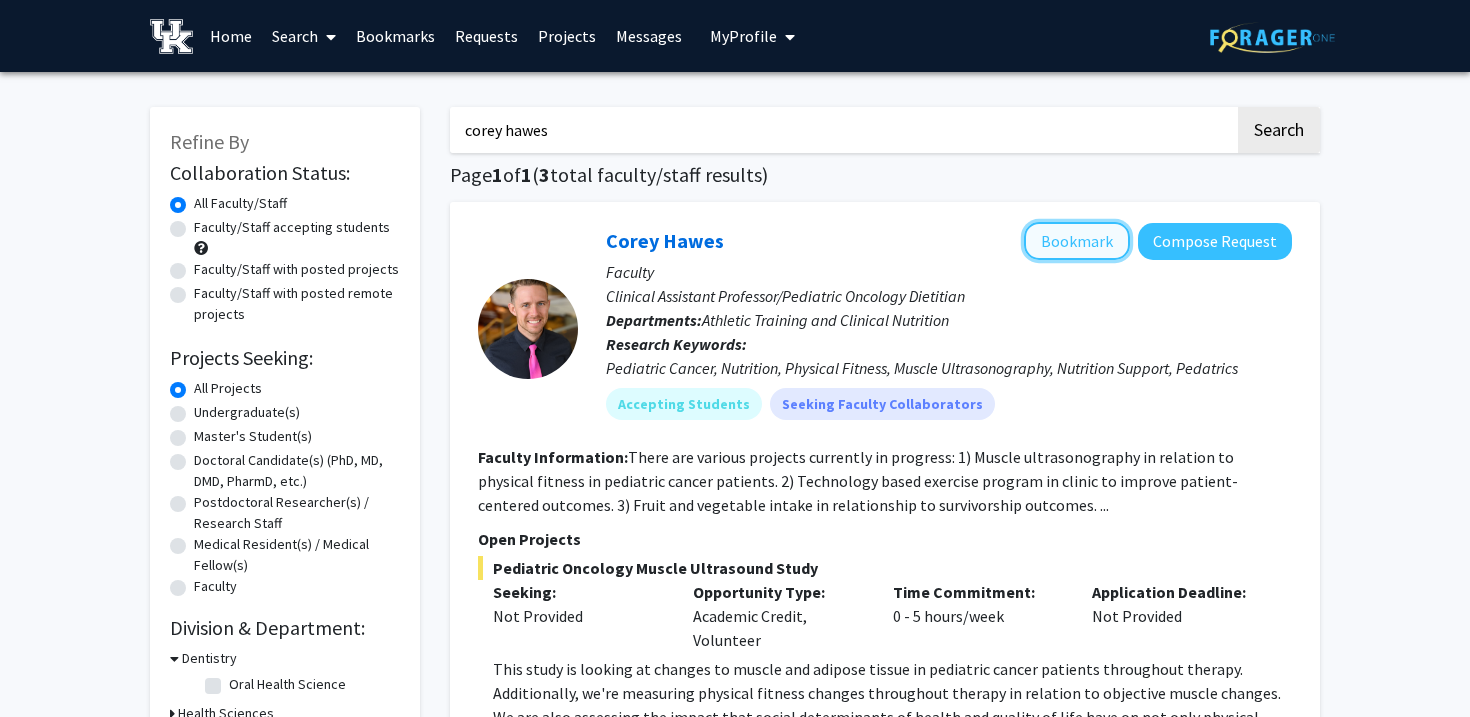 click on "Bookmark" 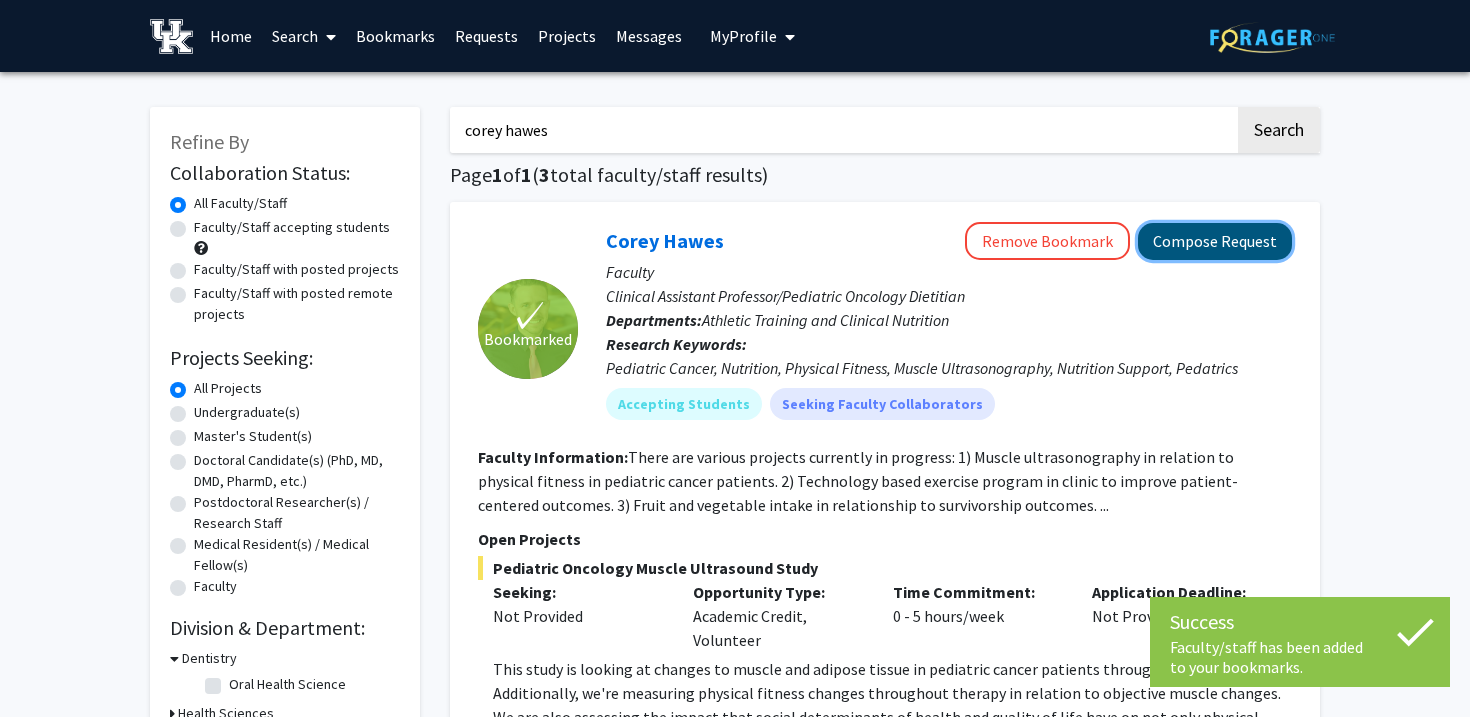 click on "Compose Request" 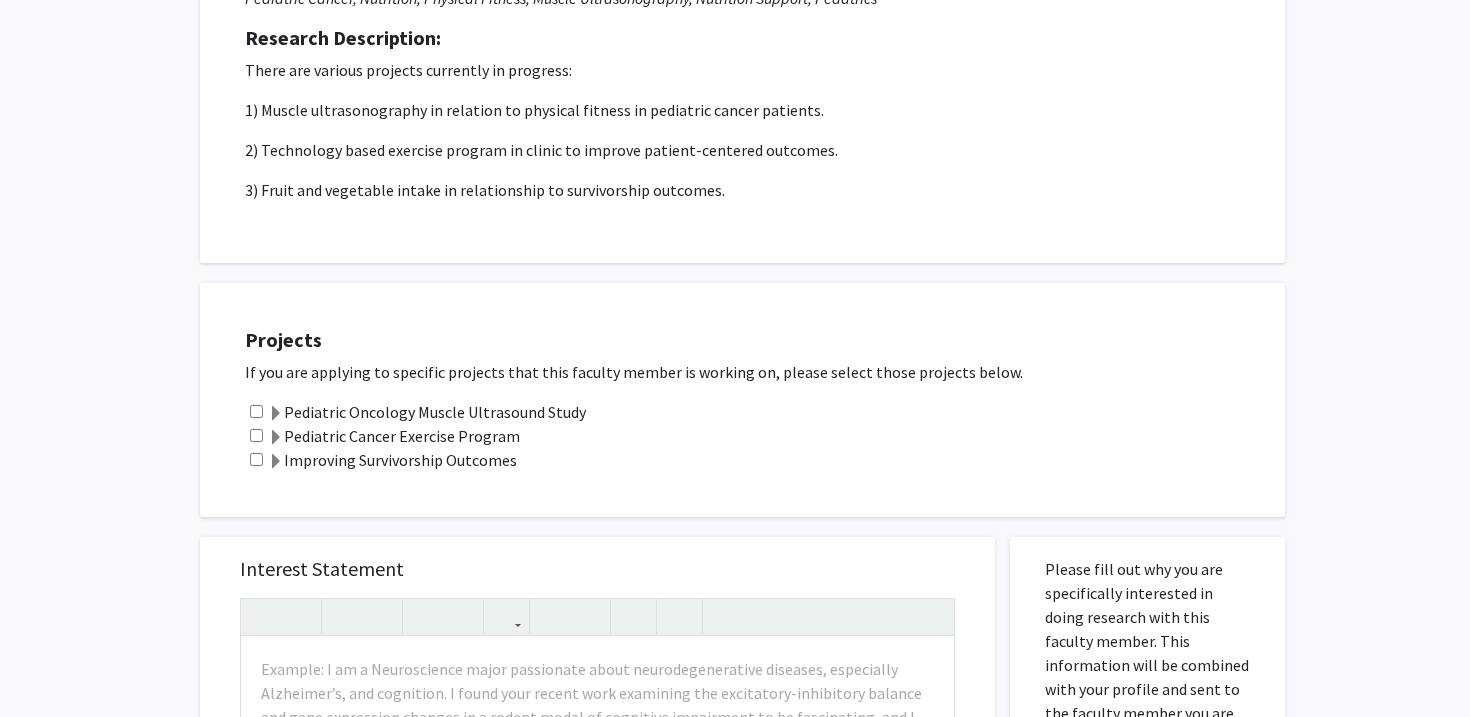 scroll, scrollTop: 224, scrollLeft: 0, axis: vertical 